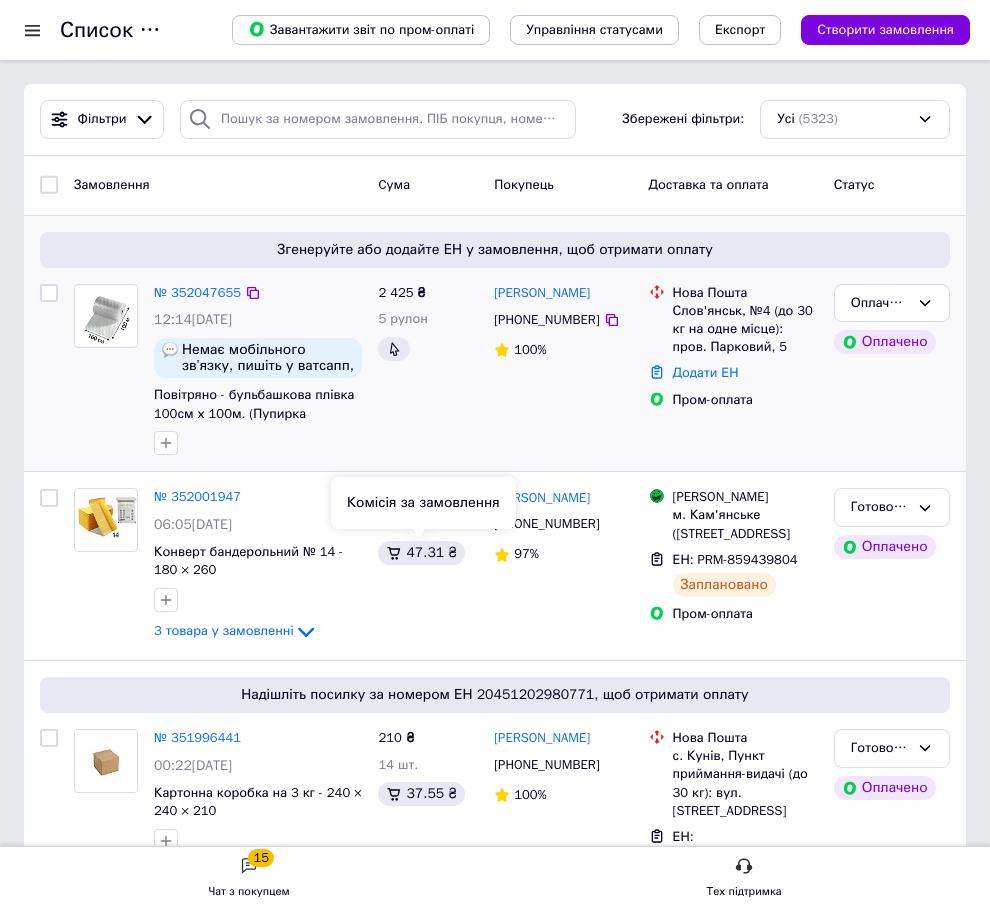 scroll, scrollTop: 0, scrollLeft: 0, axis: both 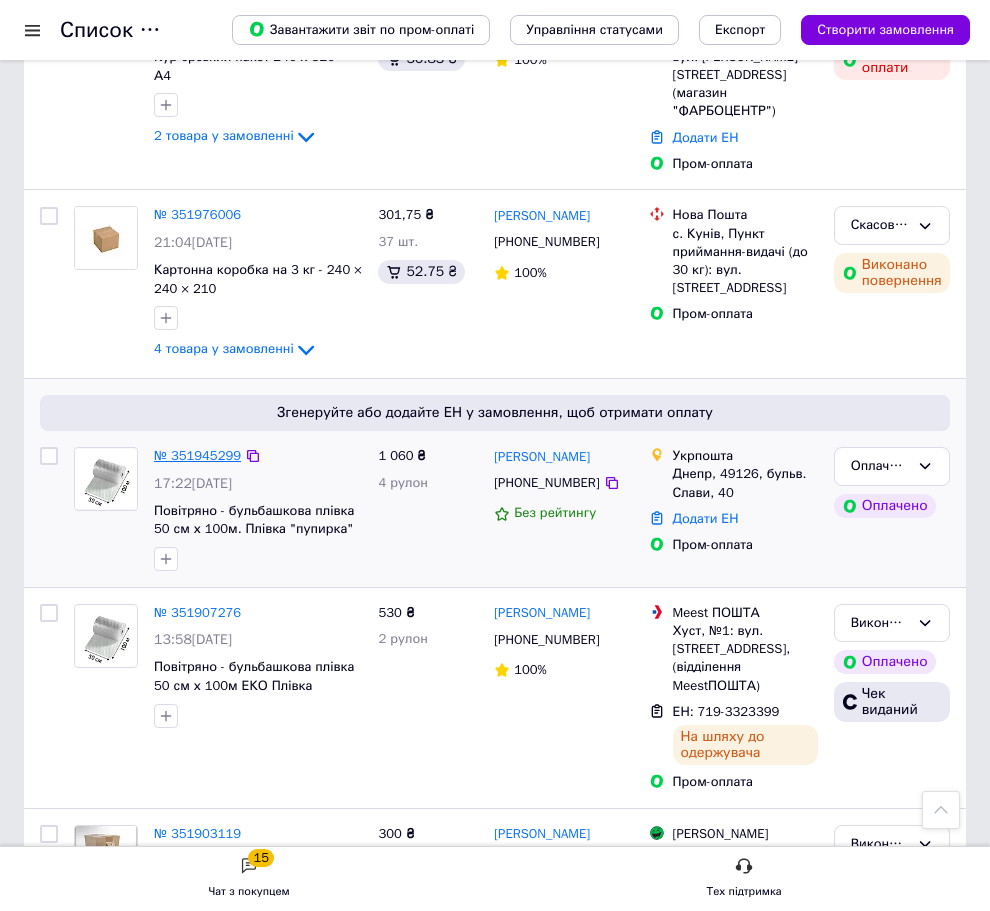 click on "№ 351945299" at bounding box center (197, 455) 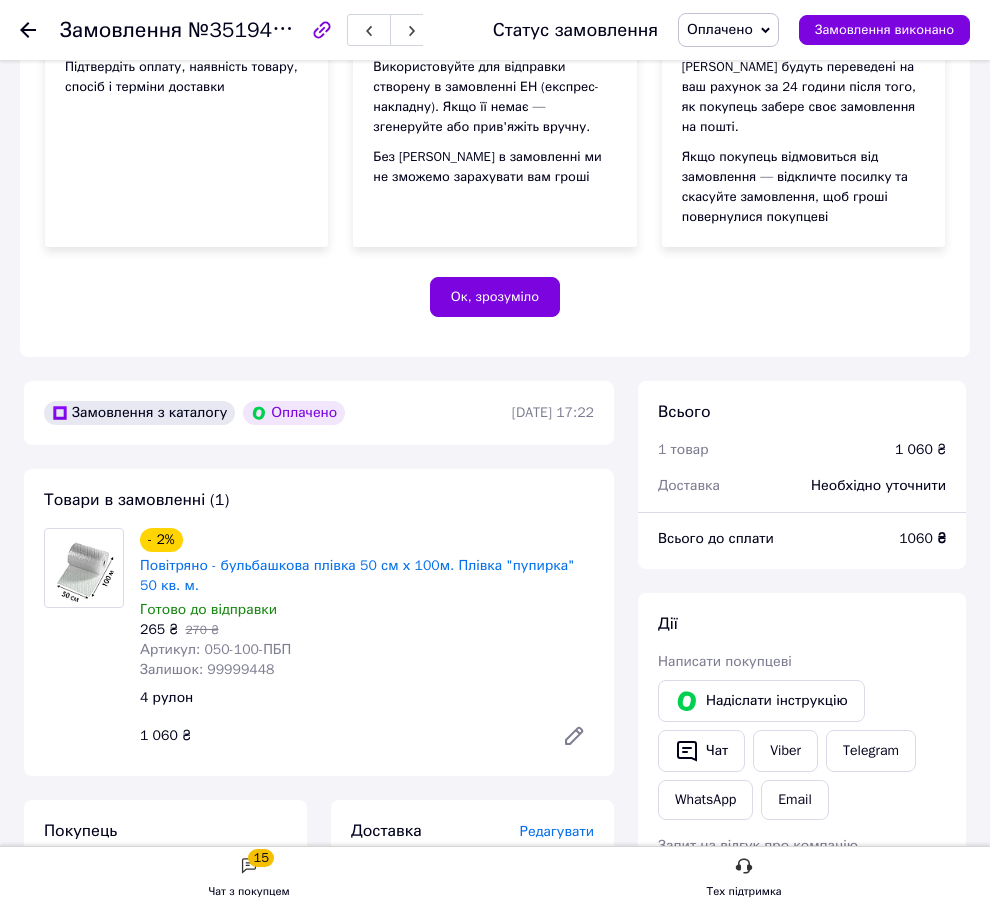 scroll, scrollTop: 700, scrollLeft: 0, axis: vertical 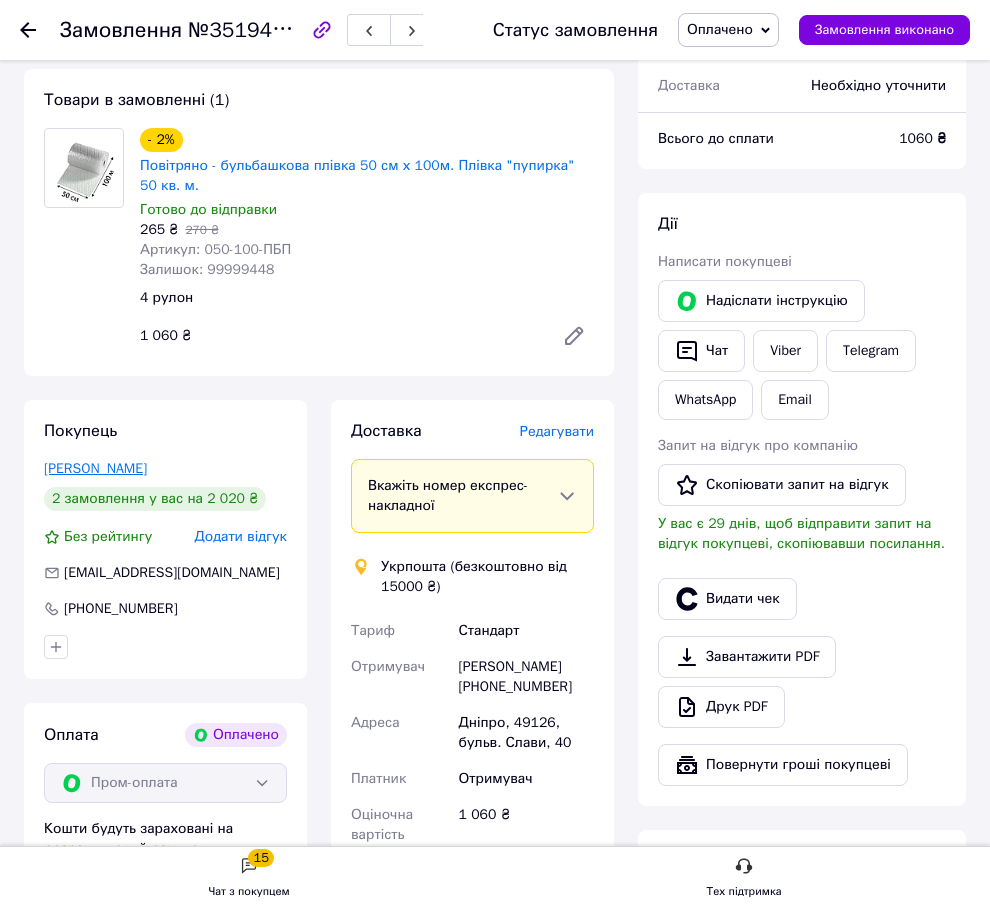 click on "Левченко Сергій" at bounding box center (95, 468) 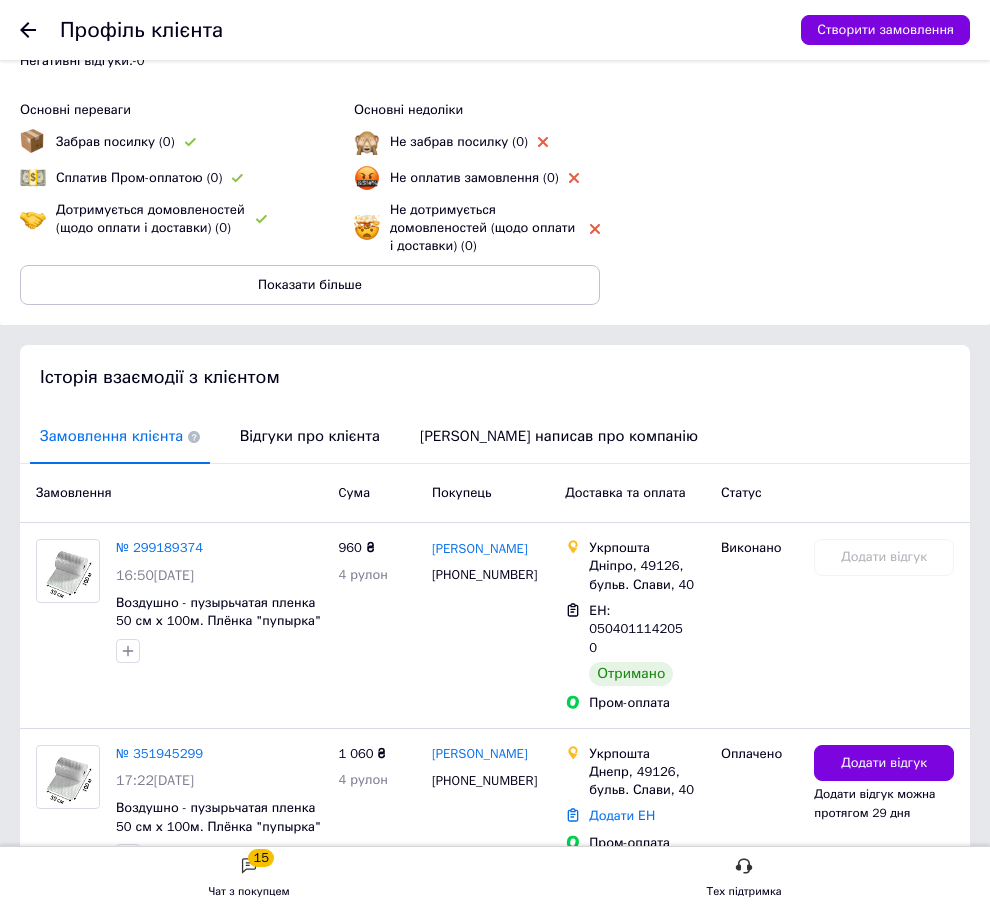 scroll, scrollTop: 600, scrollLeft: 0, axis: vertical 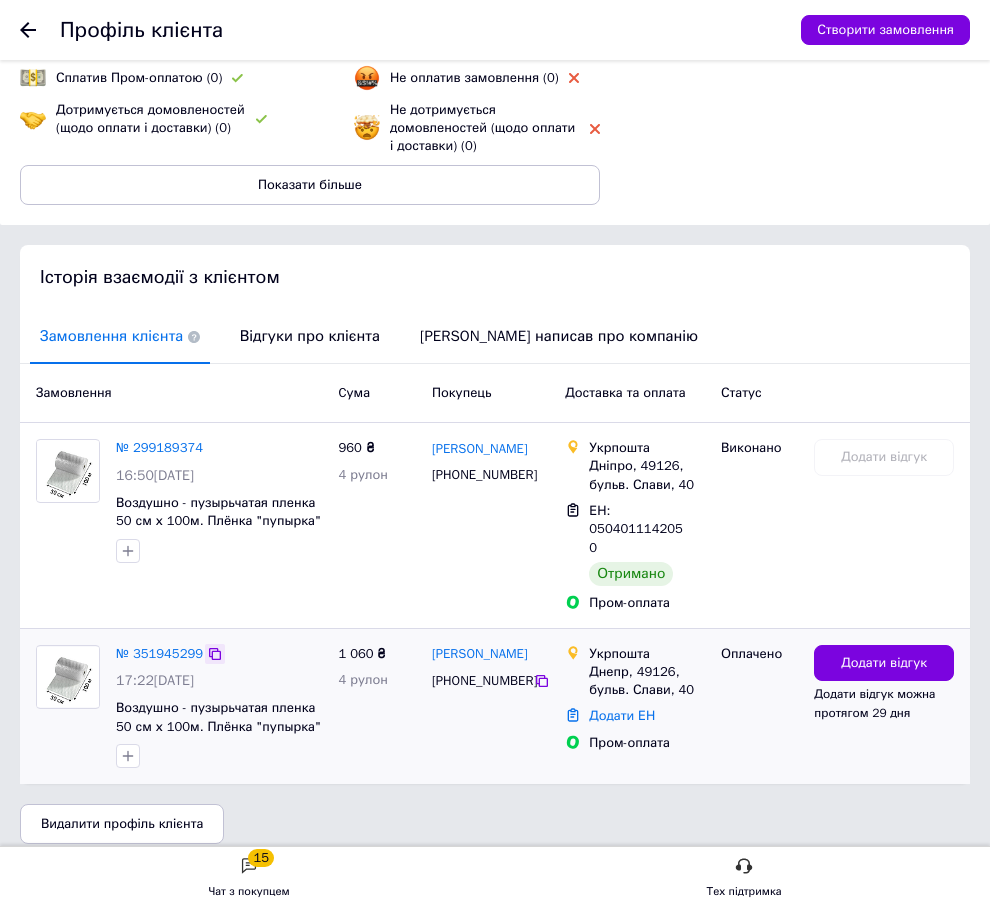 click 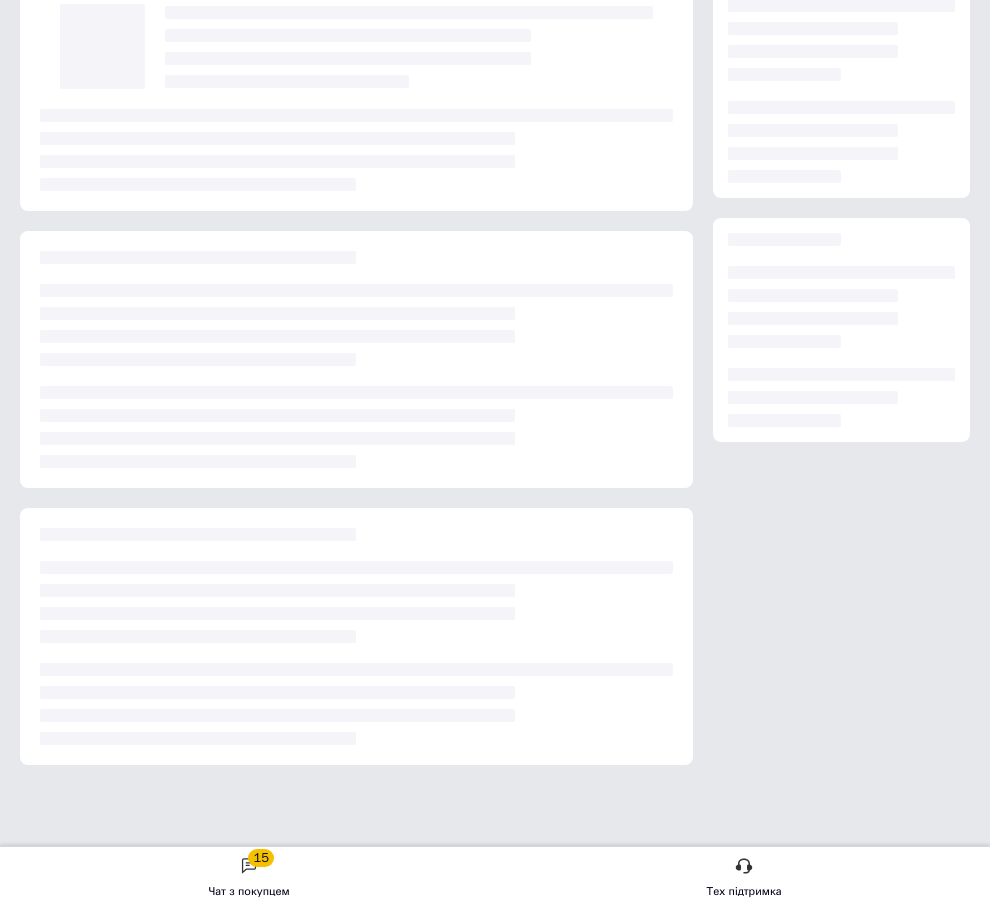 scroll, scrollTop: 600, scrollLeft: 0, axis: vertical 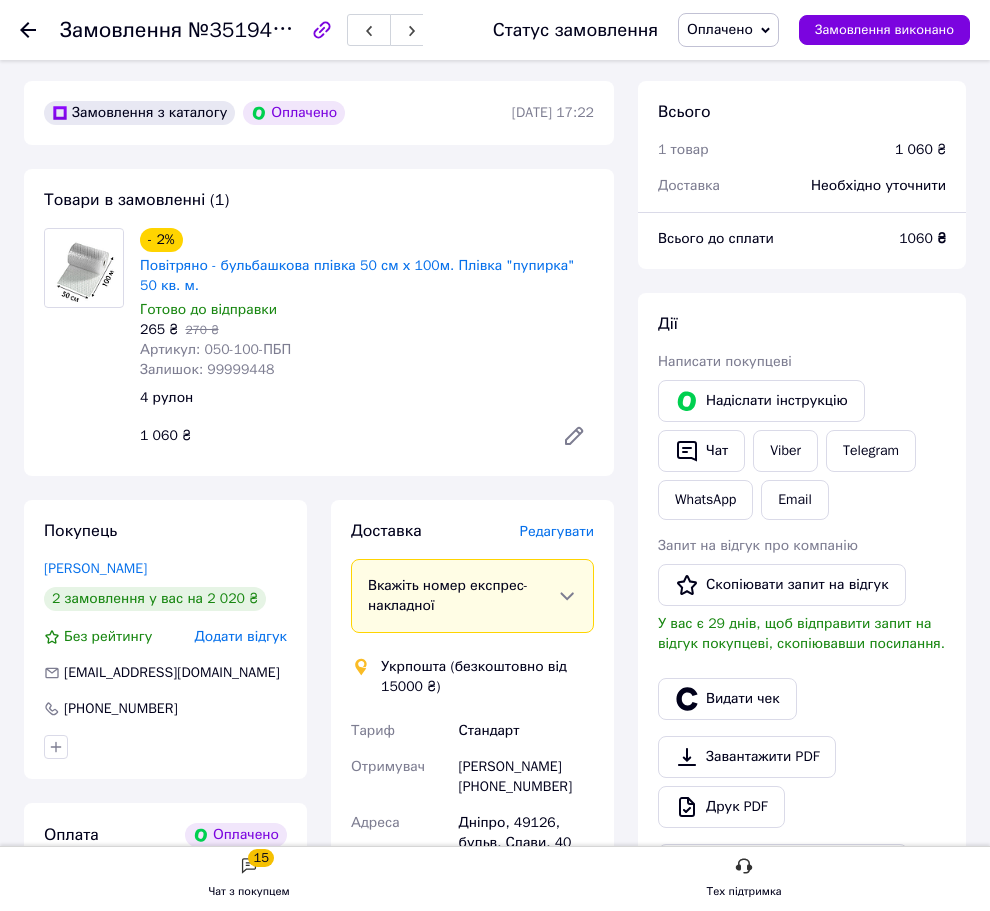 click 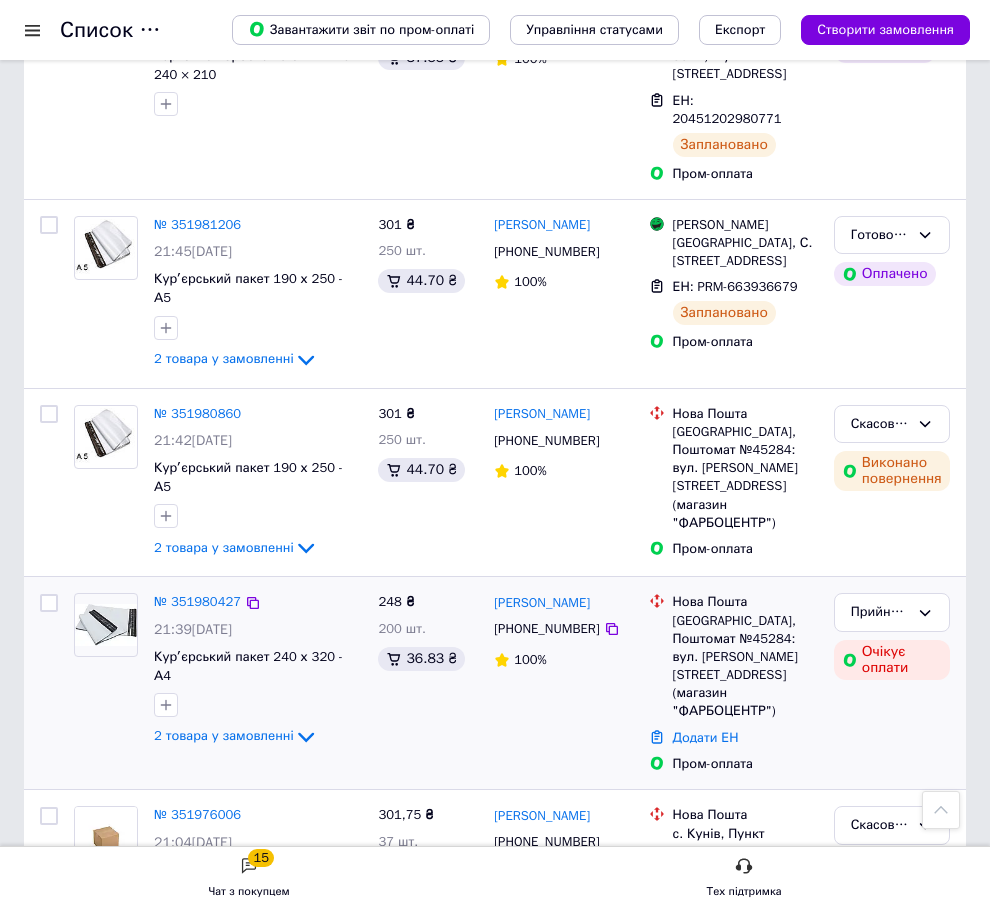 scroll, scrollTop: 1100, scrollLeft: 0, axis: vertical 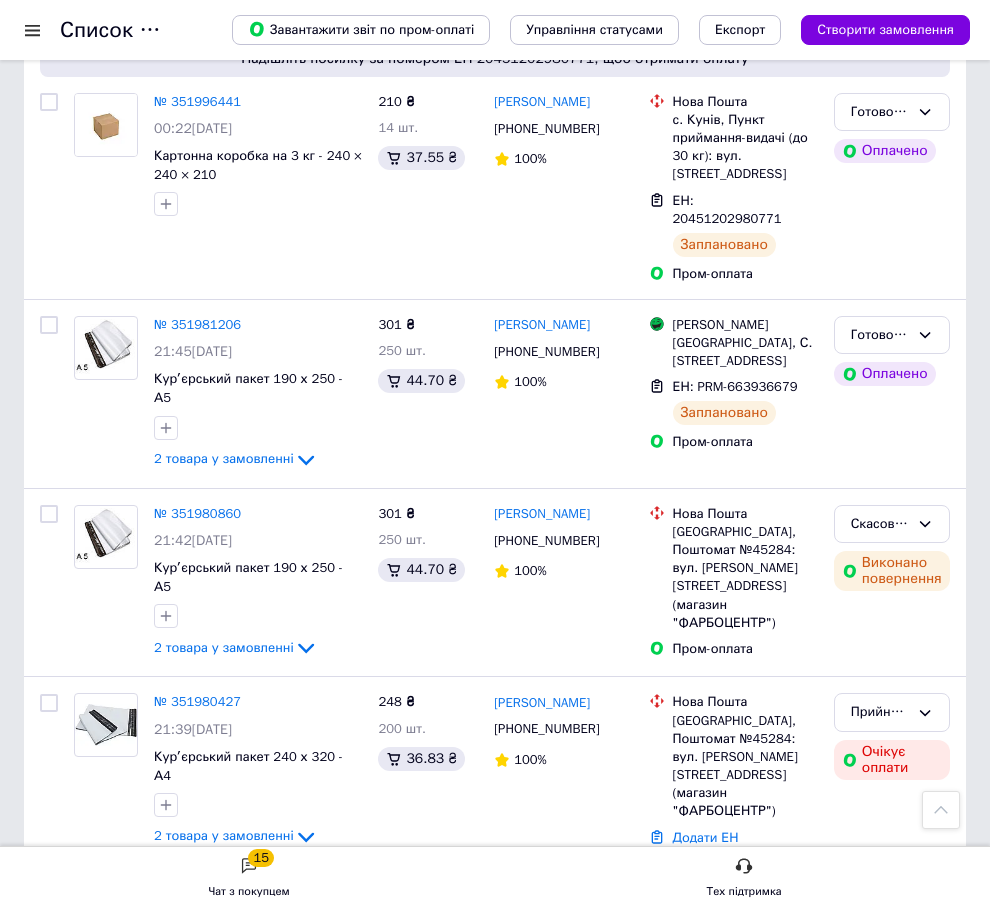 drag, startPoint x: 541, startPoint y: 442, endPoint x: 526, endPoint y: 440, distance: 15.132746 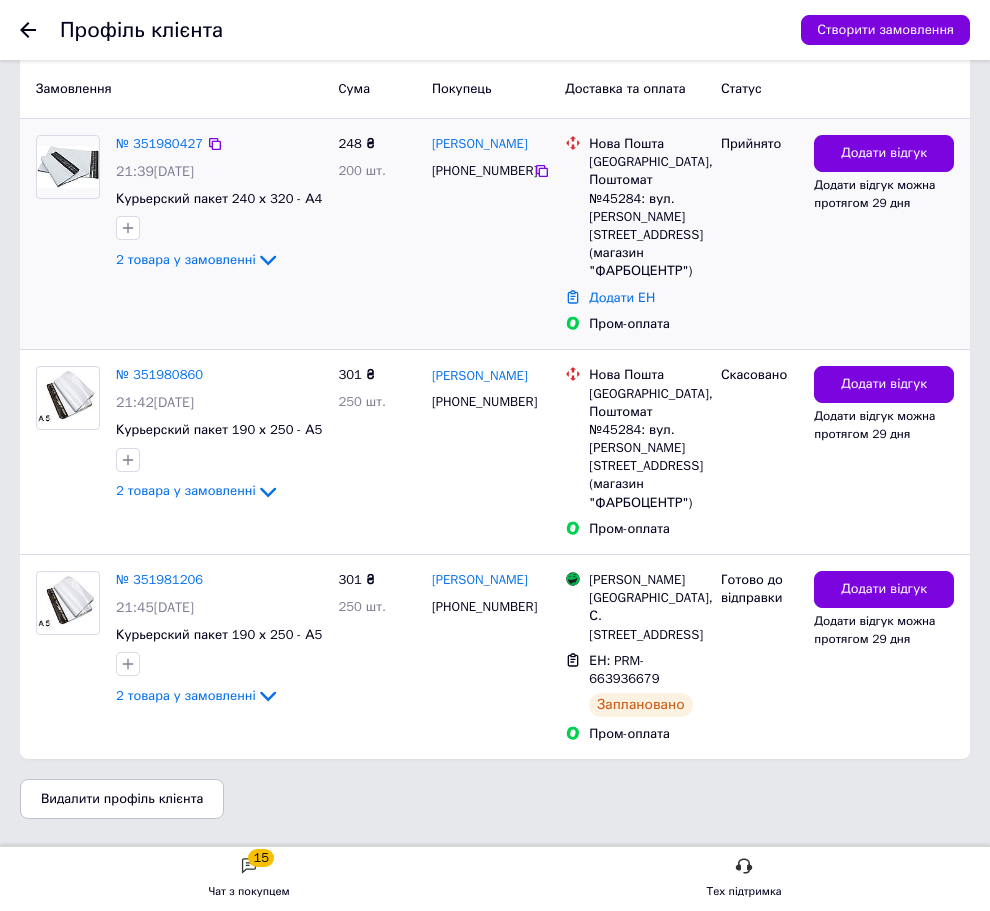 scroll, scrollTop: 781, scrollLeft: 0, axis: vertical 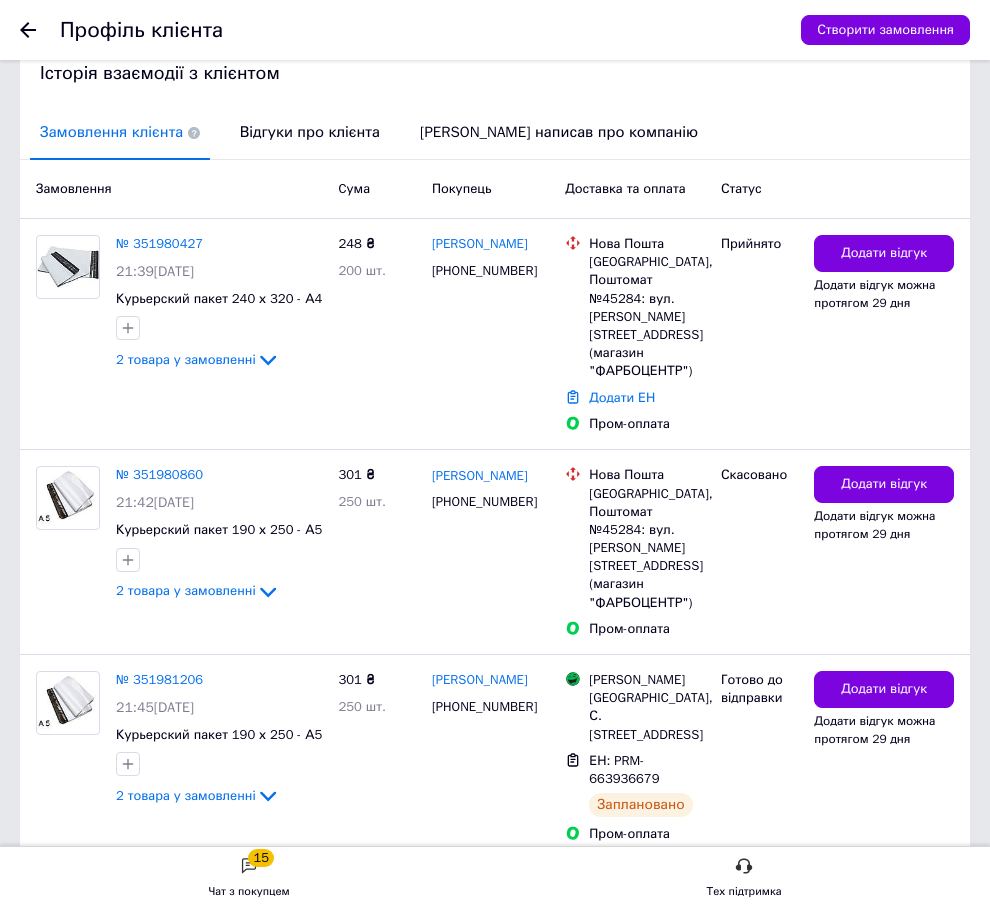 click 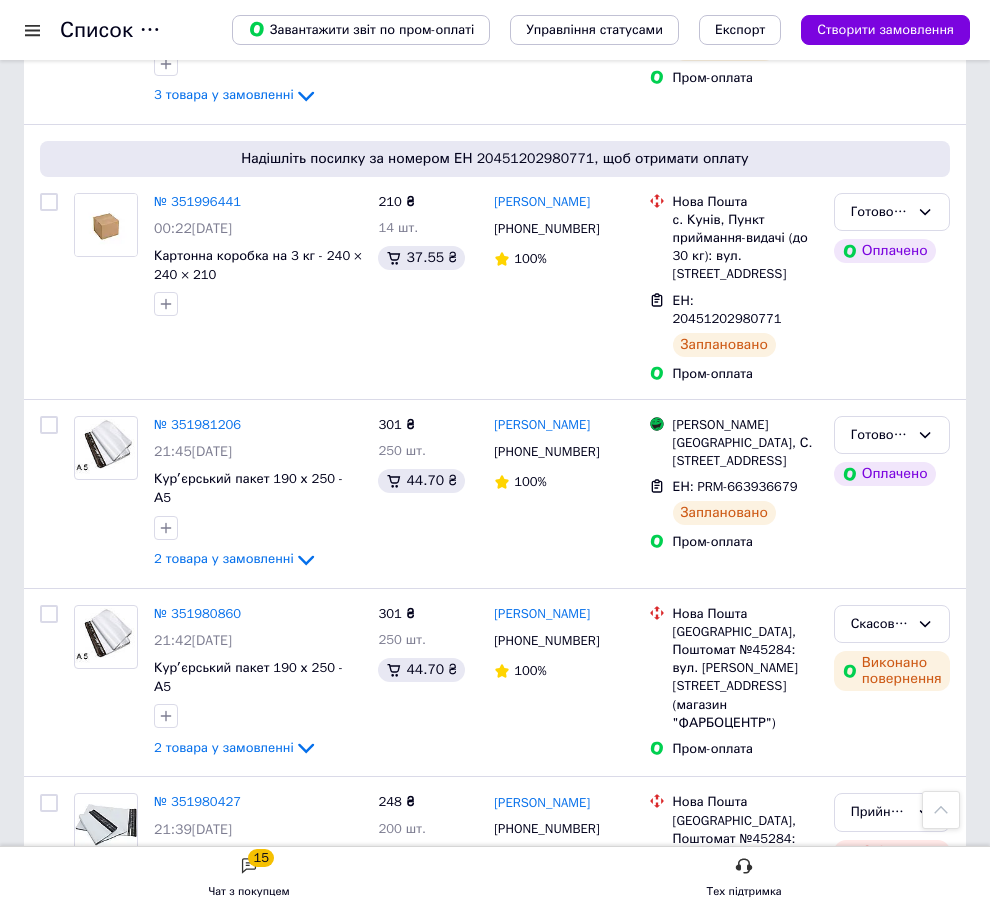 scroll, scrollTop: 1100, scrollLeft: 0, axis: vertical 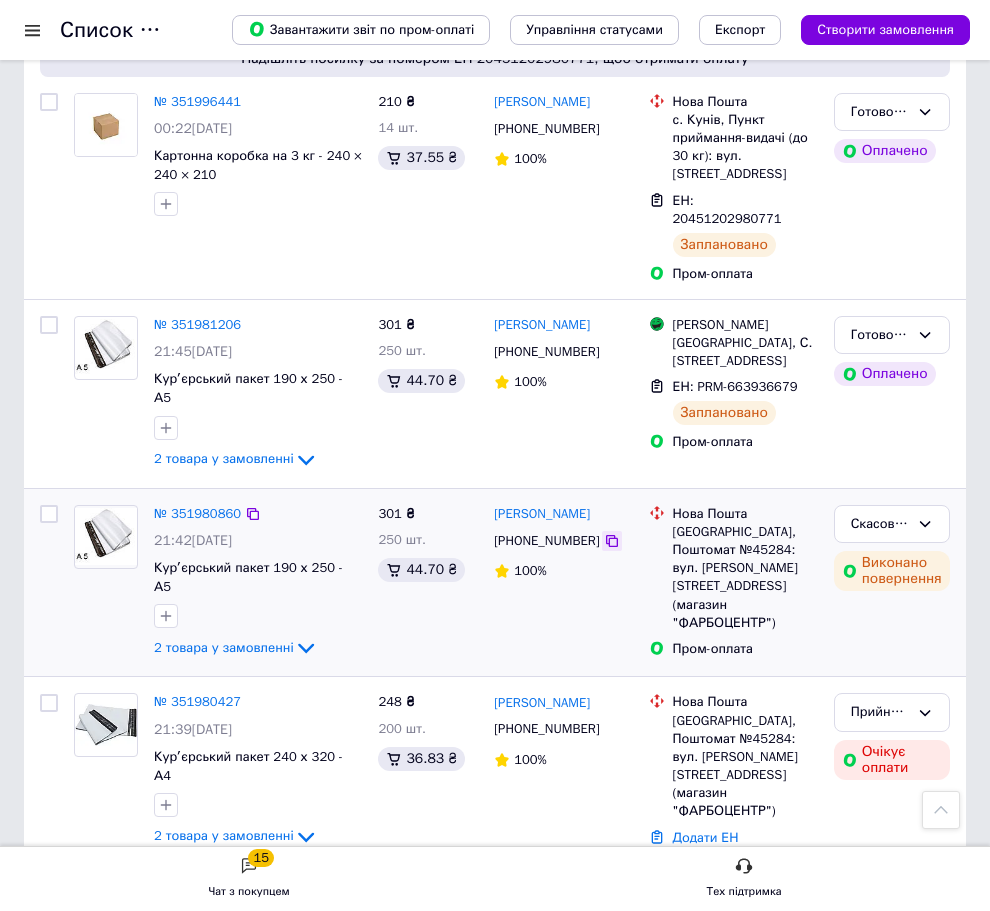 click 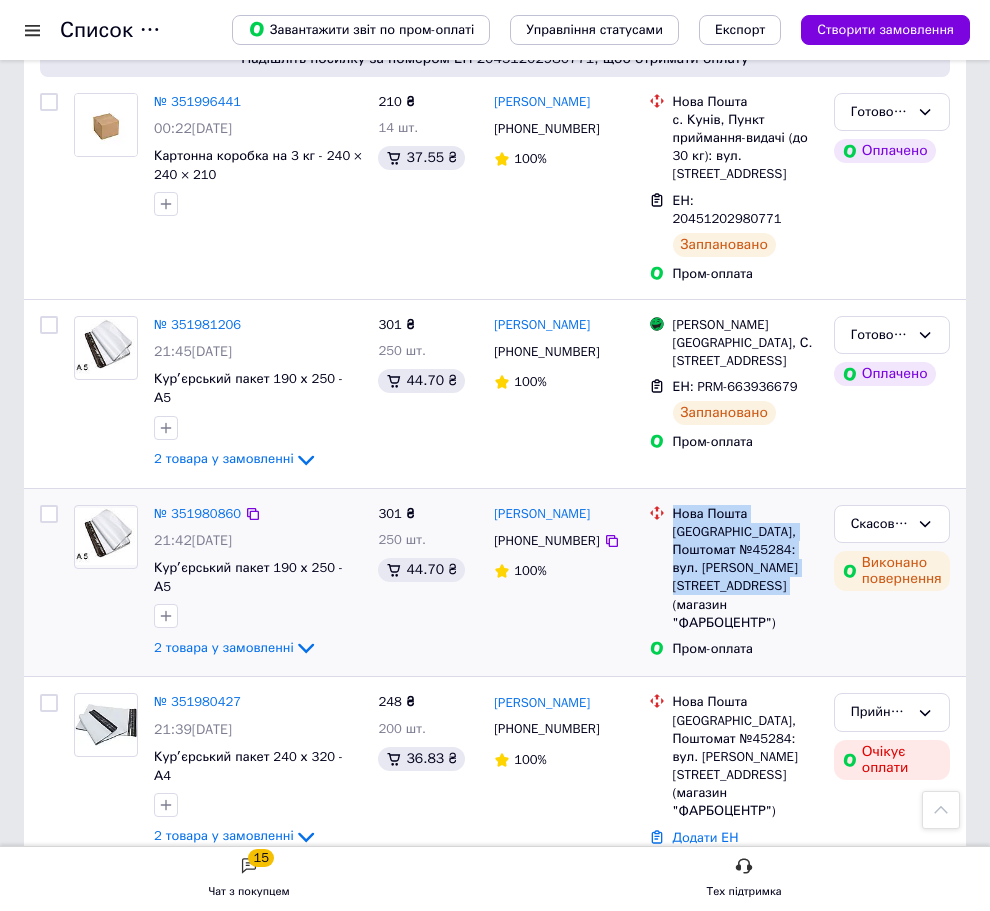 drag, startPoint x: 681, startPoint y: 443, endPoint x: 752, endPoint y: 514, distance: 100.409164 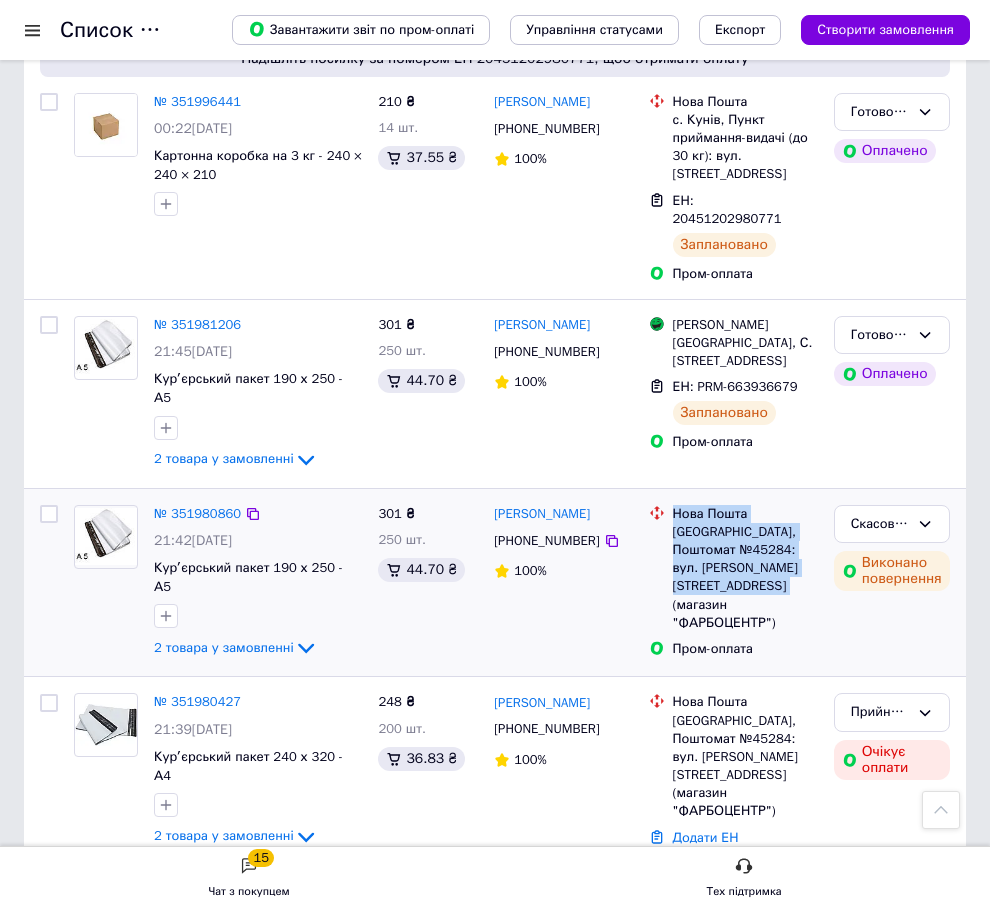 copy on "Нова Пошта Тернопіль, Поштомат №45284: вул. Протасевича, 16 (магазин "ФАРБОЦЕНТР")" 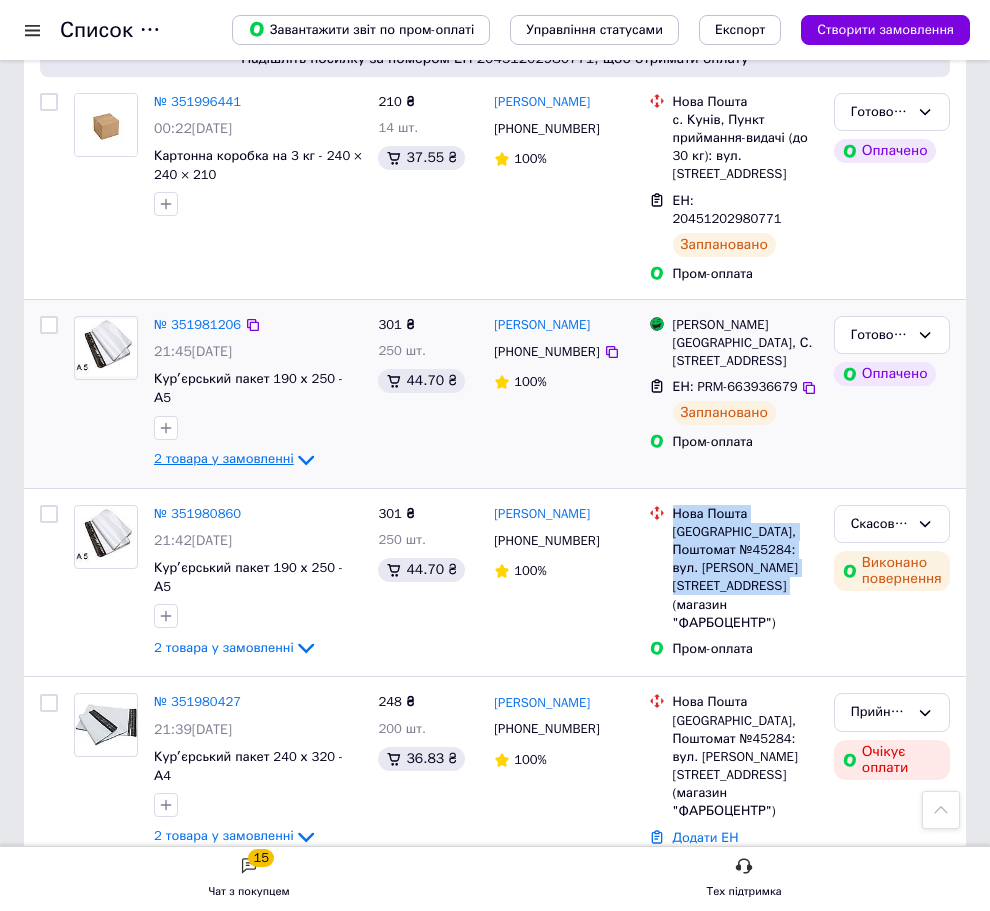 click 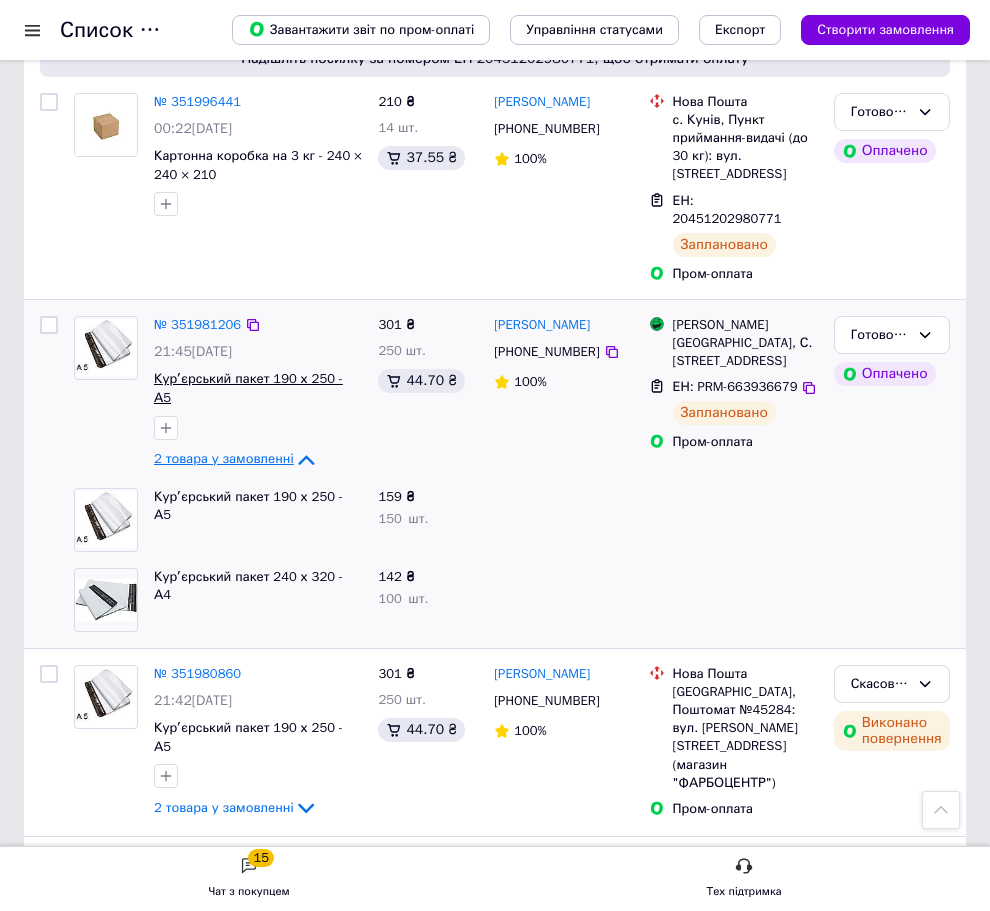 drag, startPoint x: 246, startPoint y: 264, endPoint x: 157, endPoint y: 325, distance: 107.8981 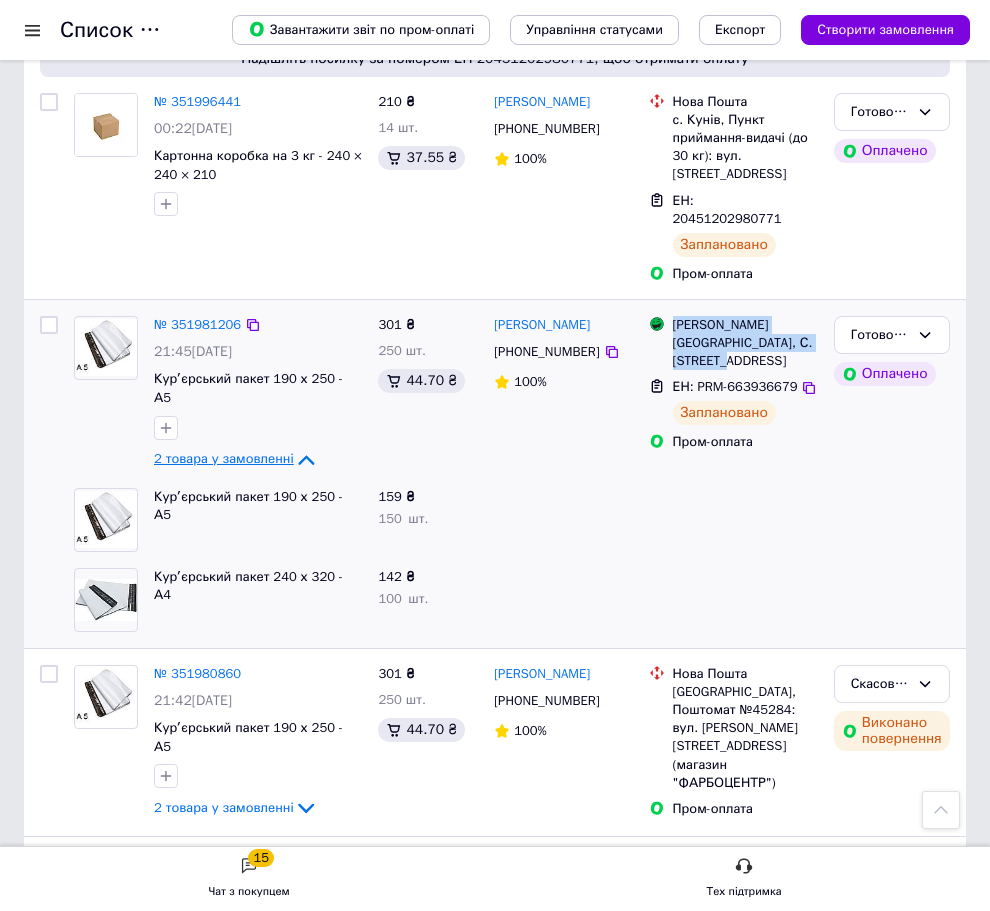 drag, startPoint x: 669, startPoint y: 268, endPoint x: 767, endPoint y: 302, distance: 103.73042 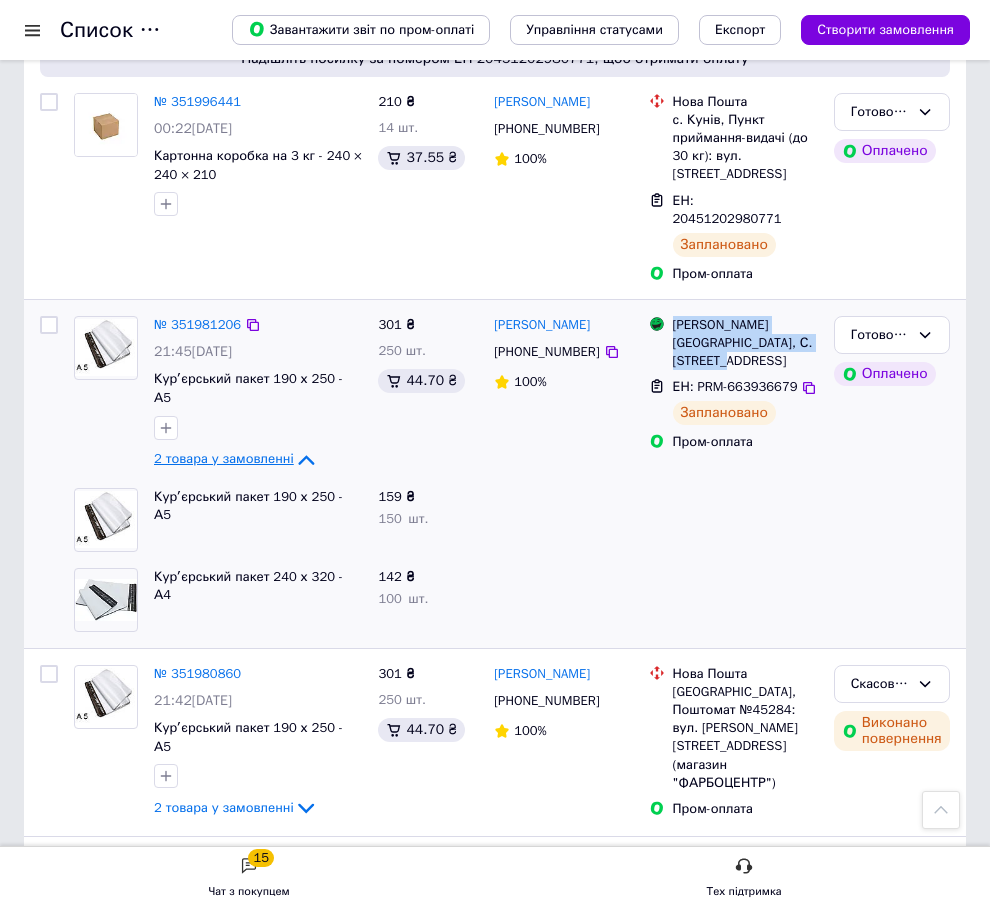 copy on "Магазини Rozetka Тернопіль, С. Бандери вул., 90" 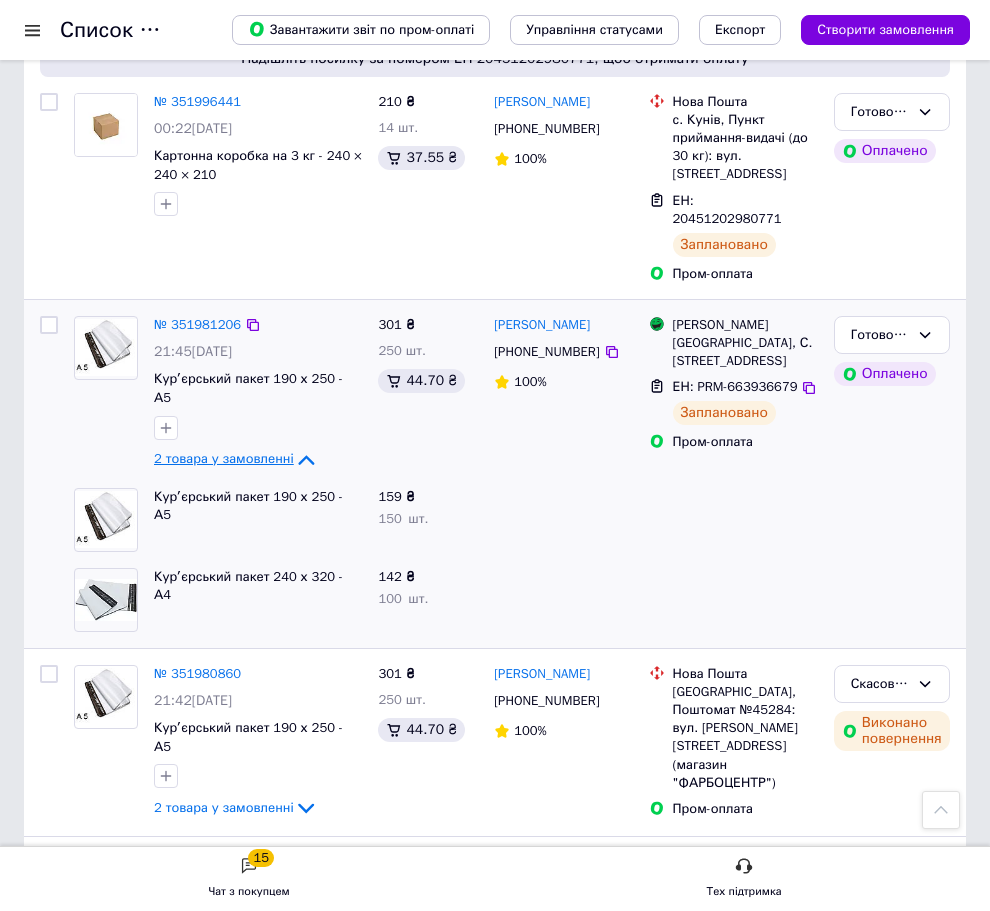 drag, startPoint x: 601, startPoint y: 297, endPoint x: 111, endPoint y: 297, distance: 490 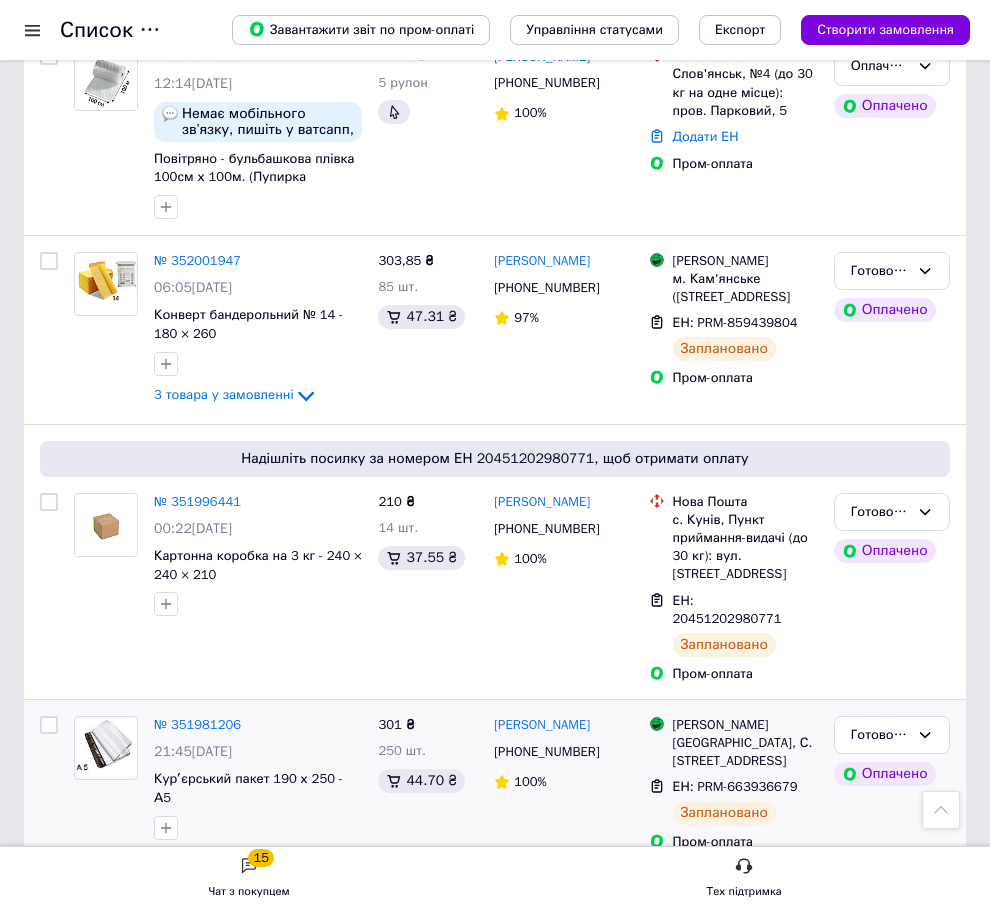 scroll, scrollTop: 600, scrollLeft: 0, axis: vertical 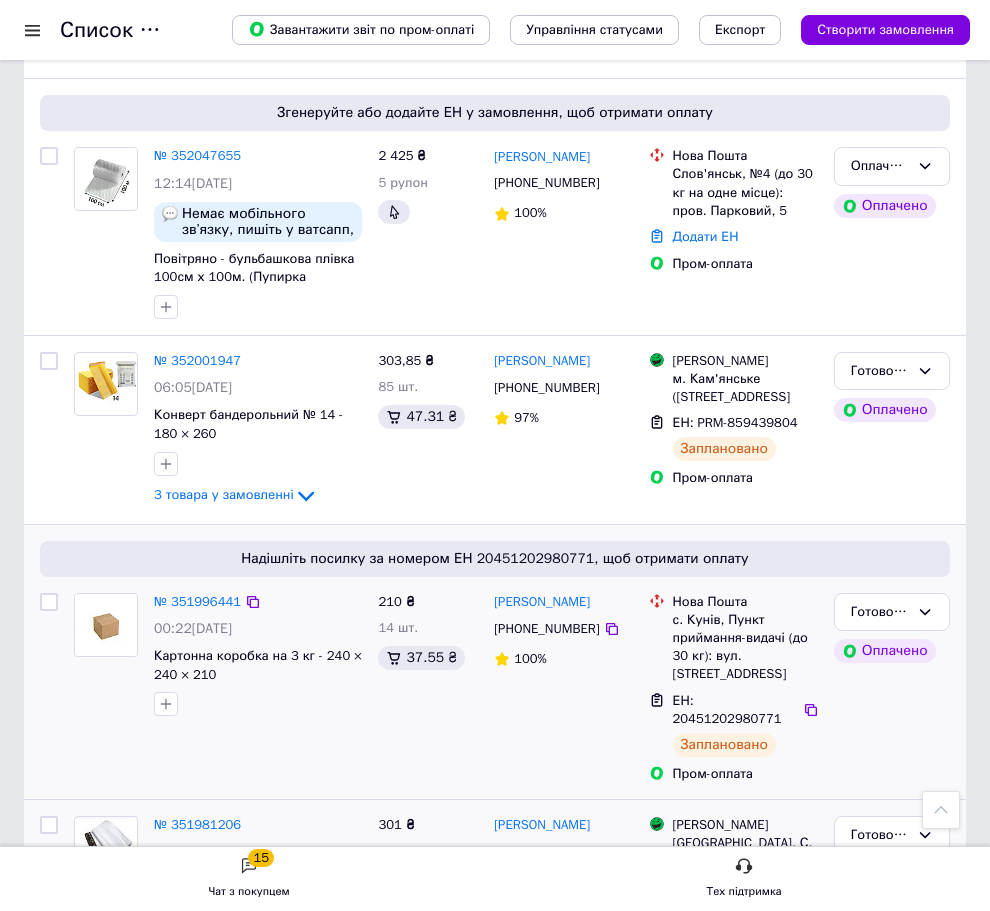 click 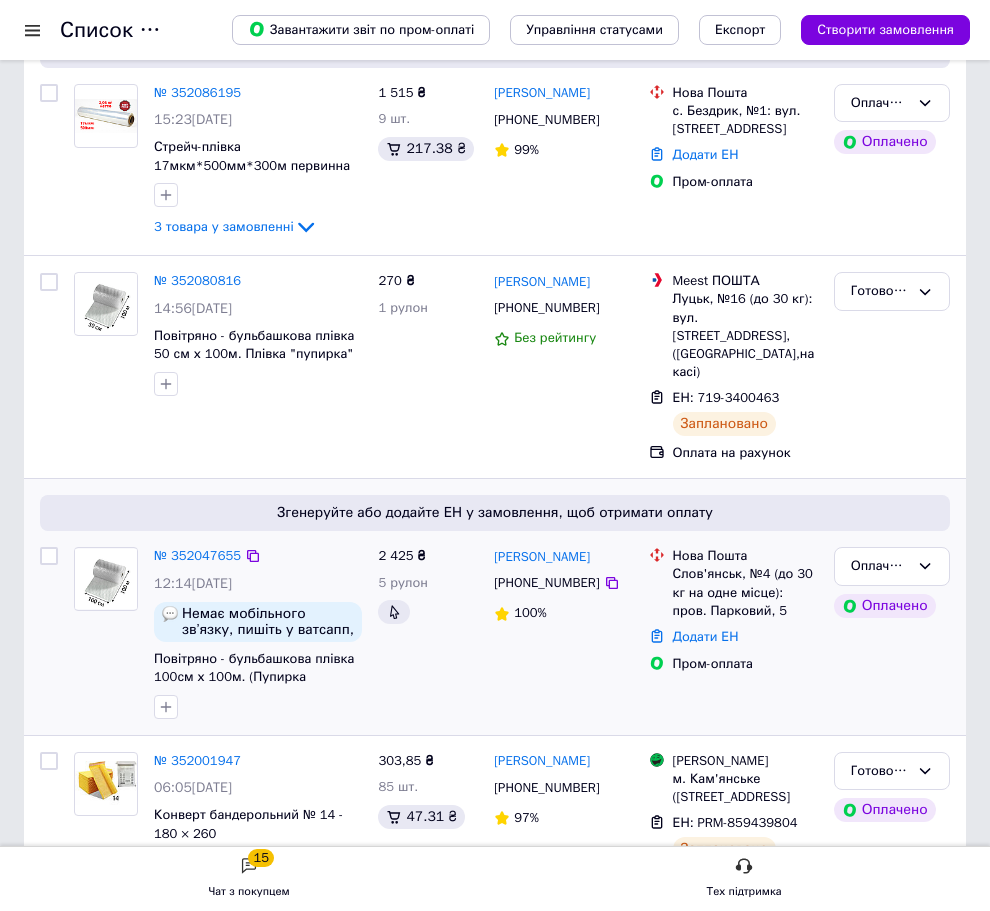 scroll, scrollTop: 300, scrollLeft: 0, axis: vertical 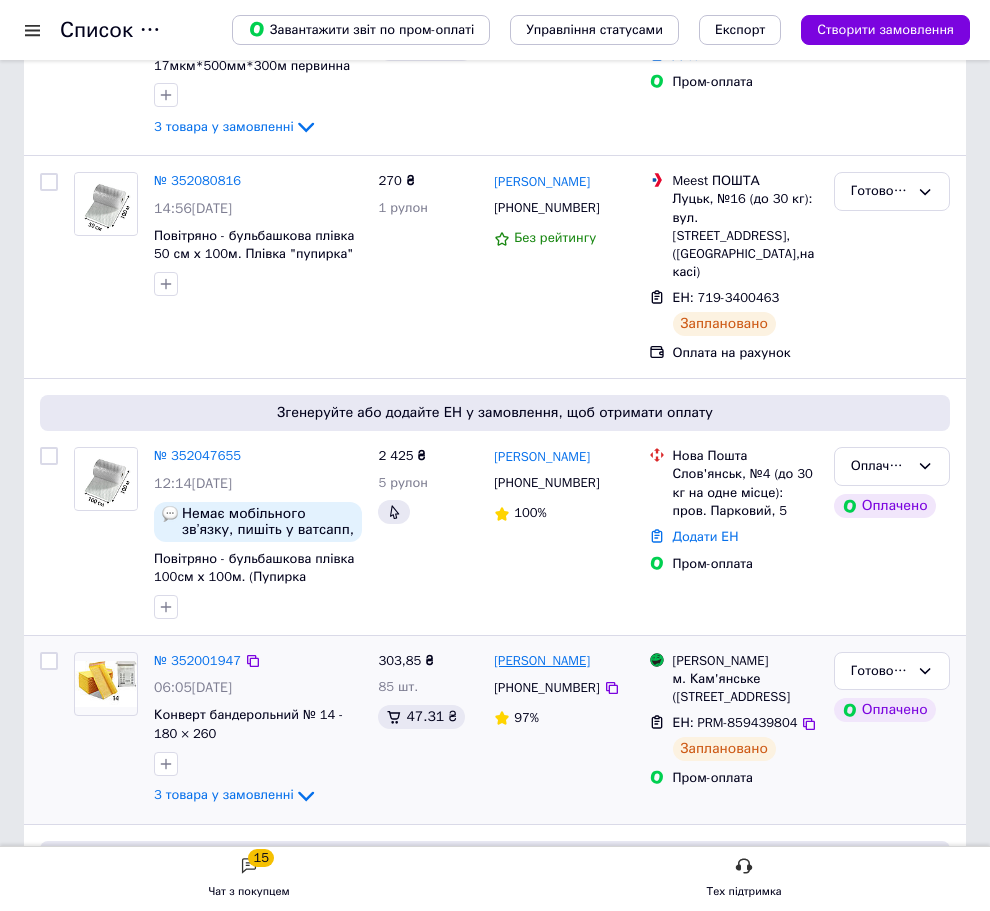 click on "[PERSON_NAME]" at bounding box center [542, 661] 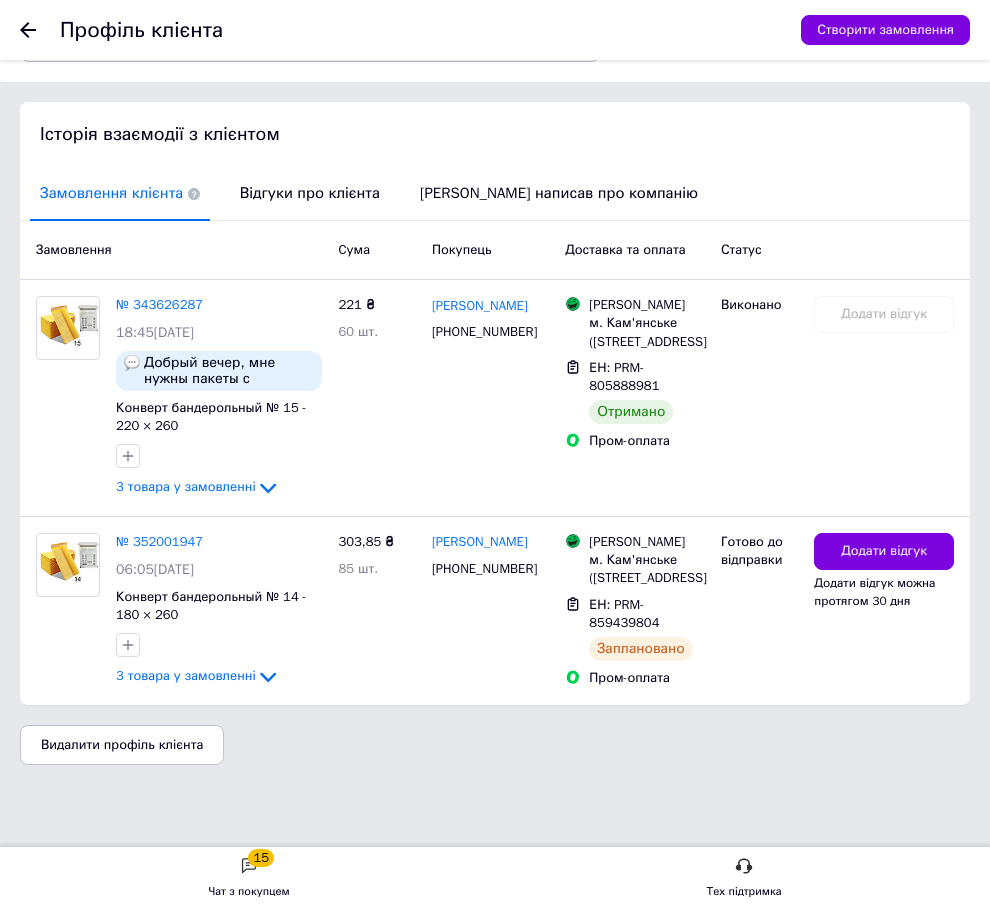 scroll, scrollTop: 700, scrollLeft: 0, axis: vertical 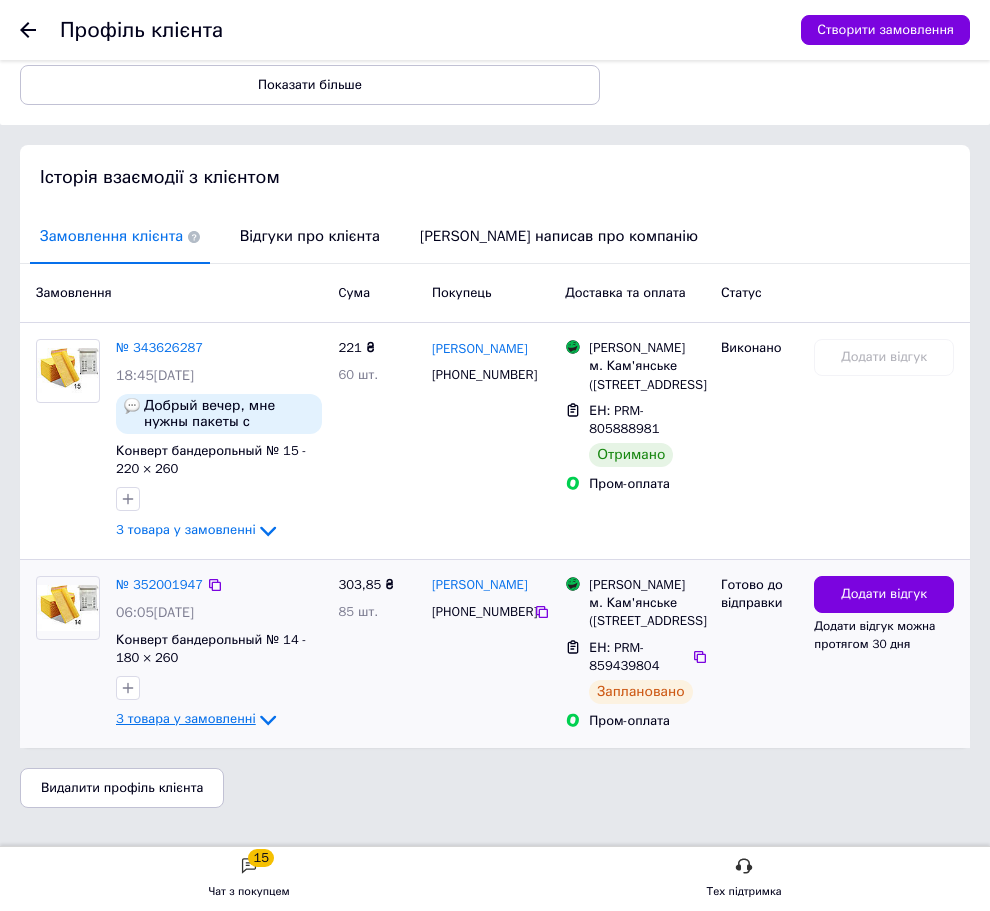 click 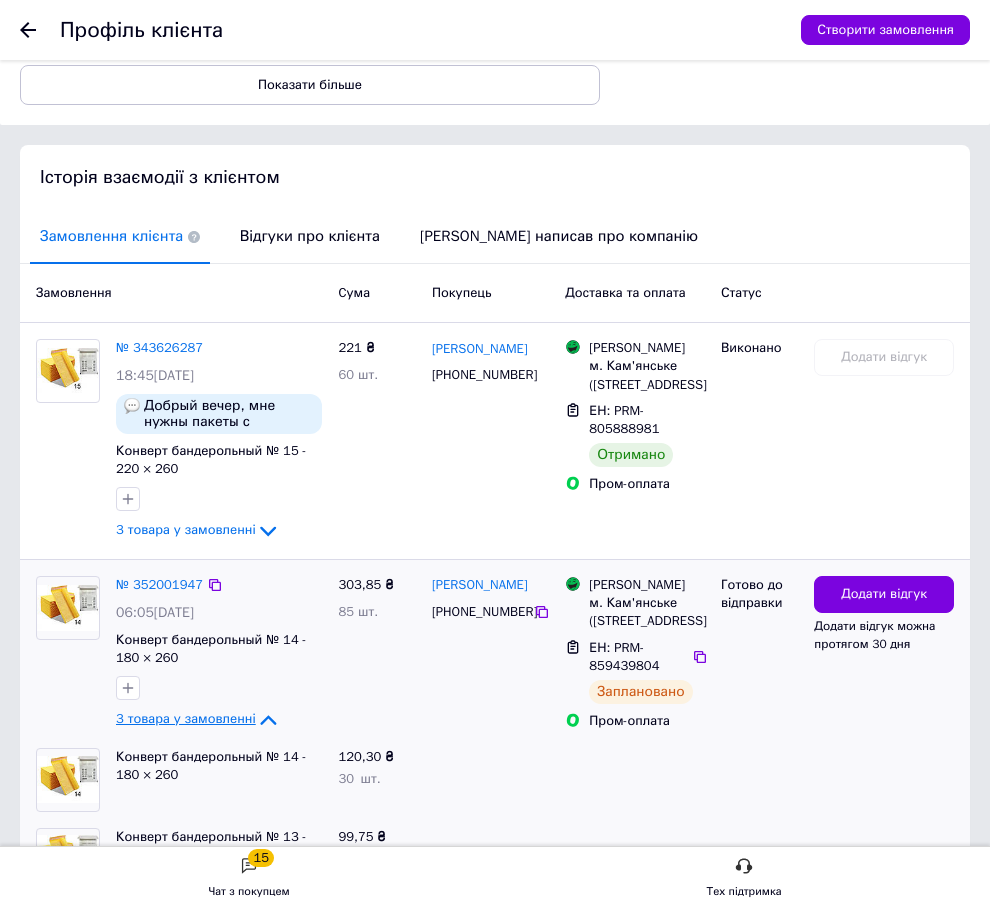 scroll, scrollTop: 1000, scrollLeft: 0, axis: vertical 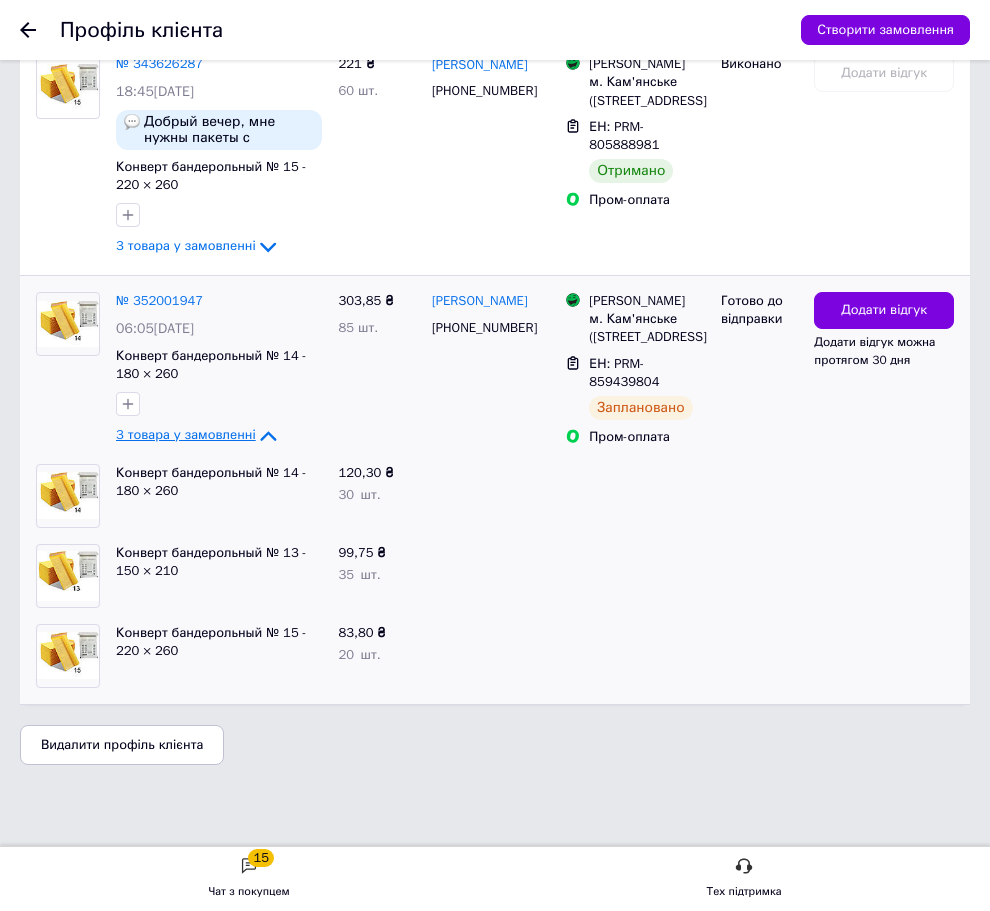 click 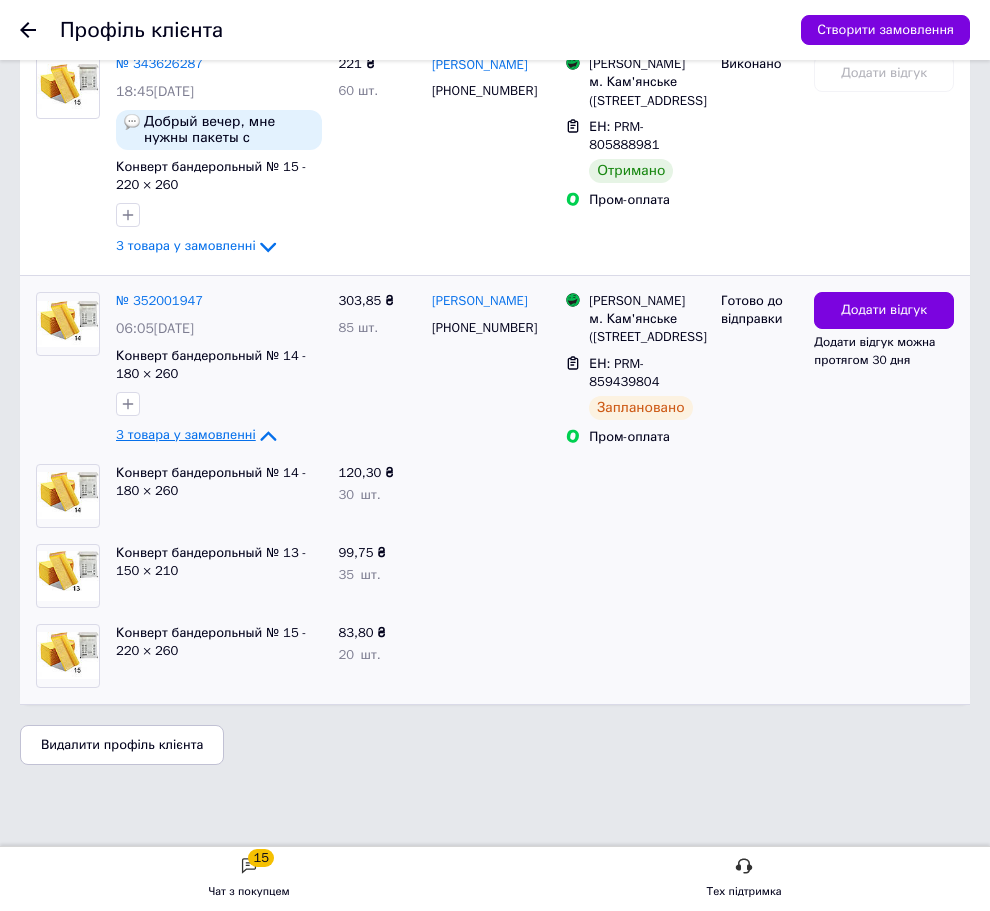 click 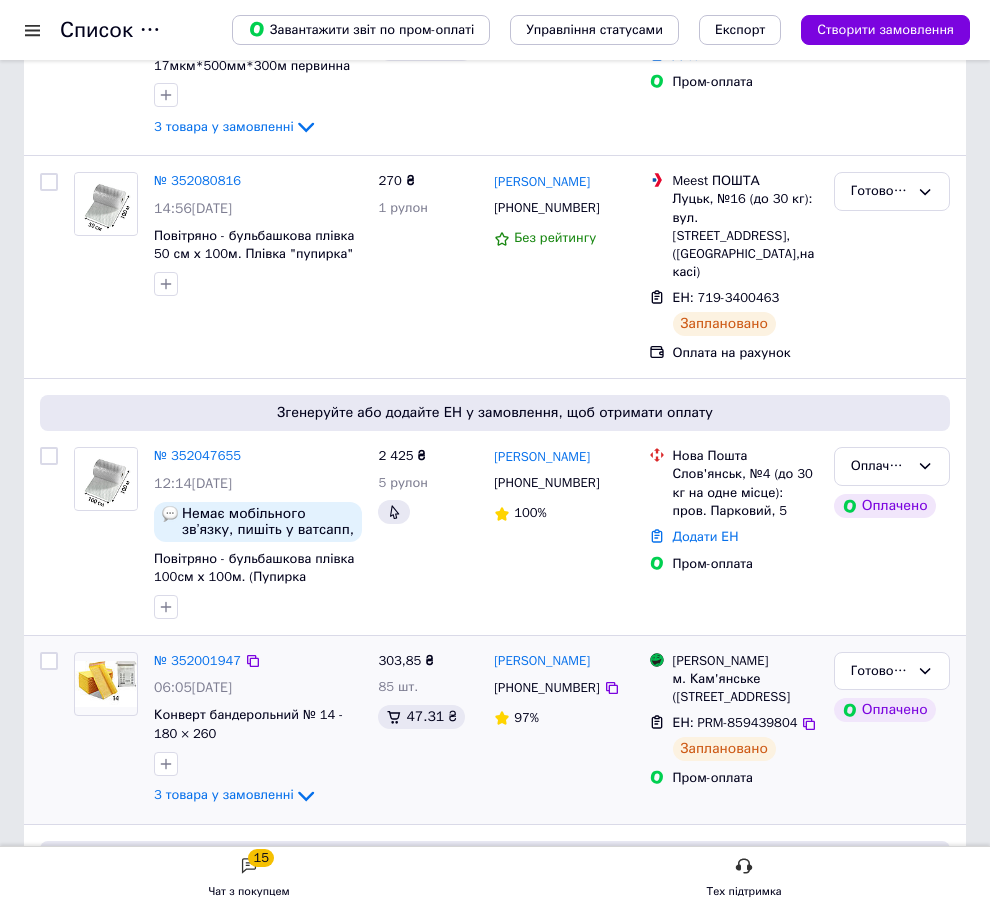 scroll, scrollTop: 100, scrollLeft: 0, axis: vertical 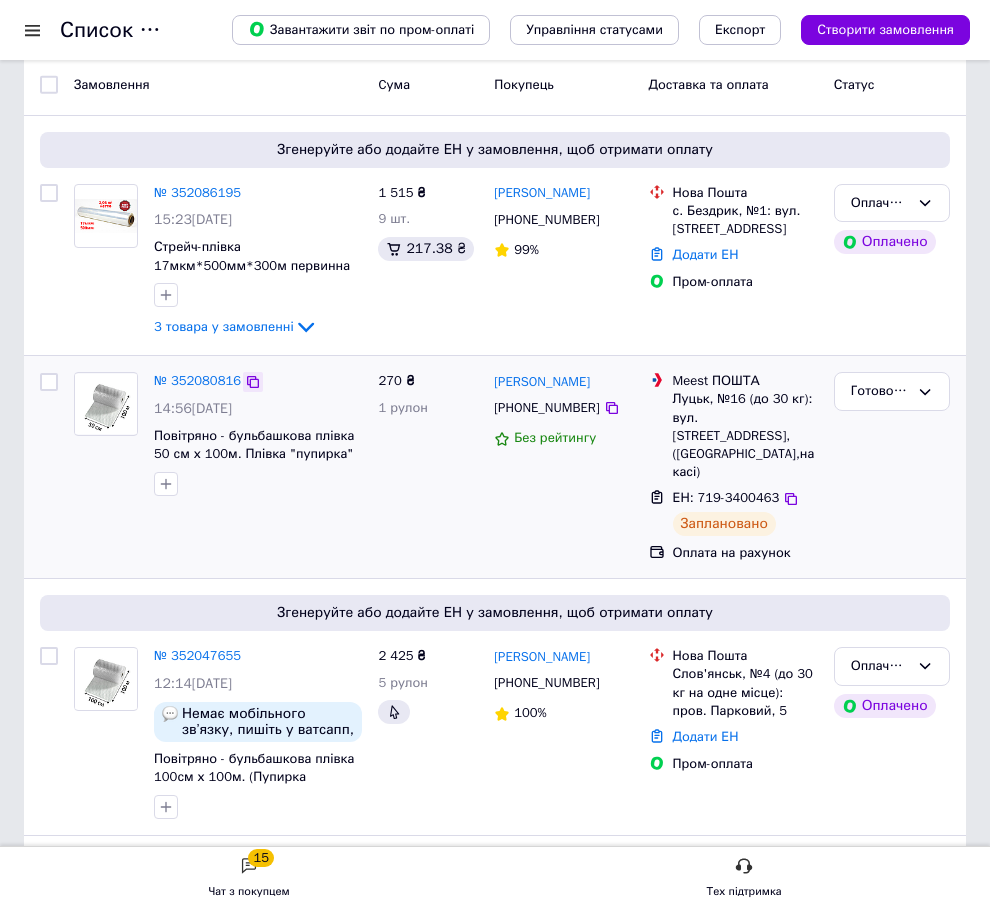 click 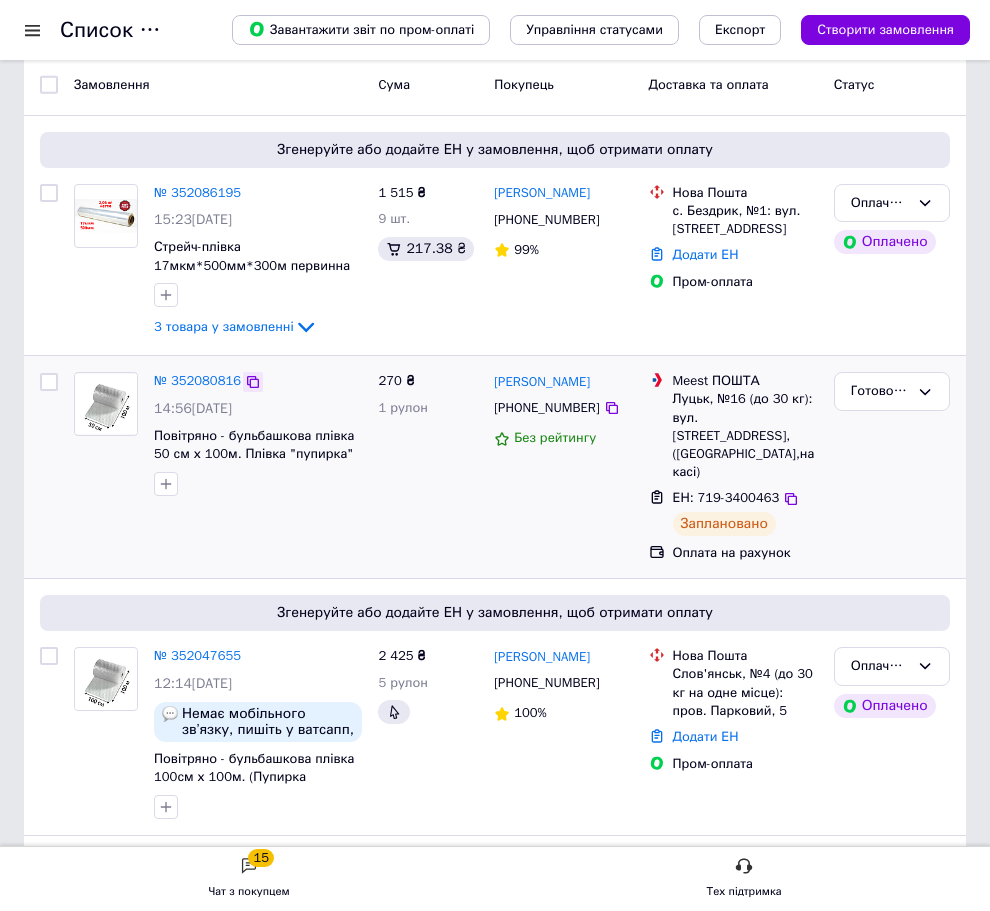 click 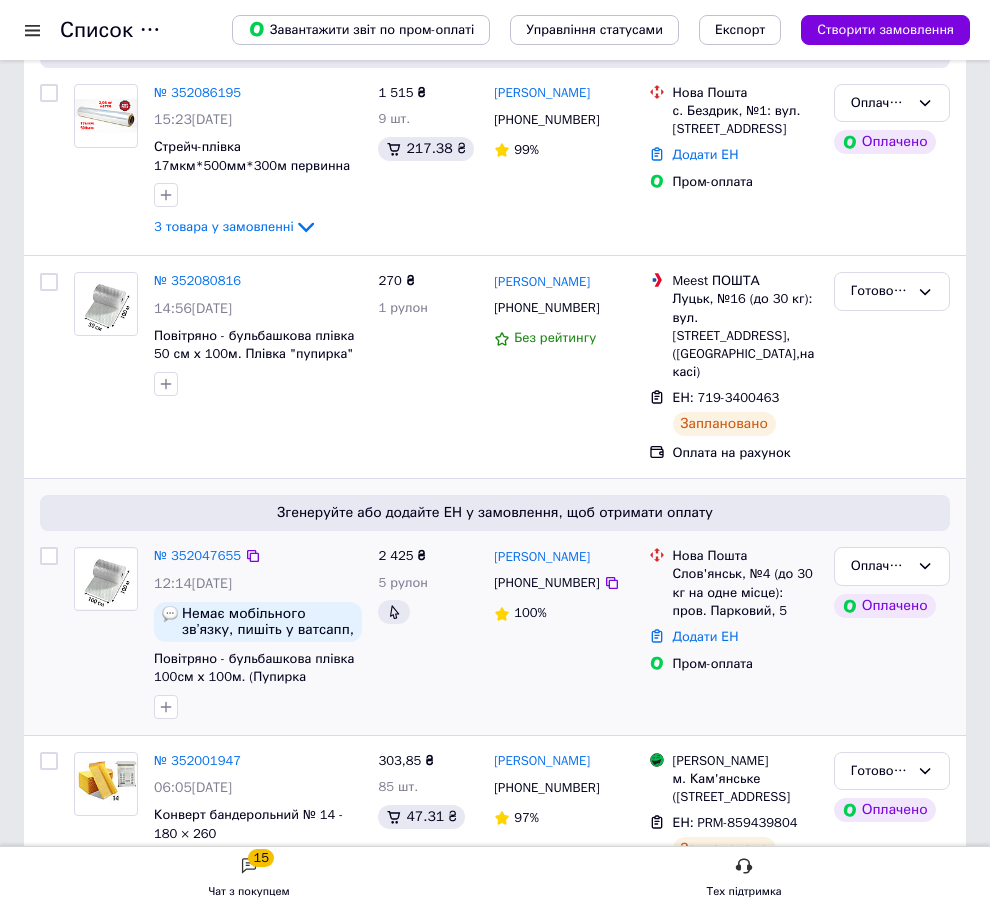 scroll, scrollTop: 100, scrollLeft: 0, axis: vertical 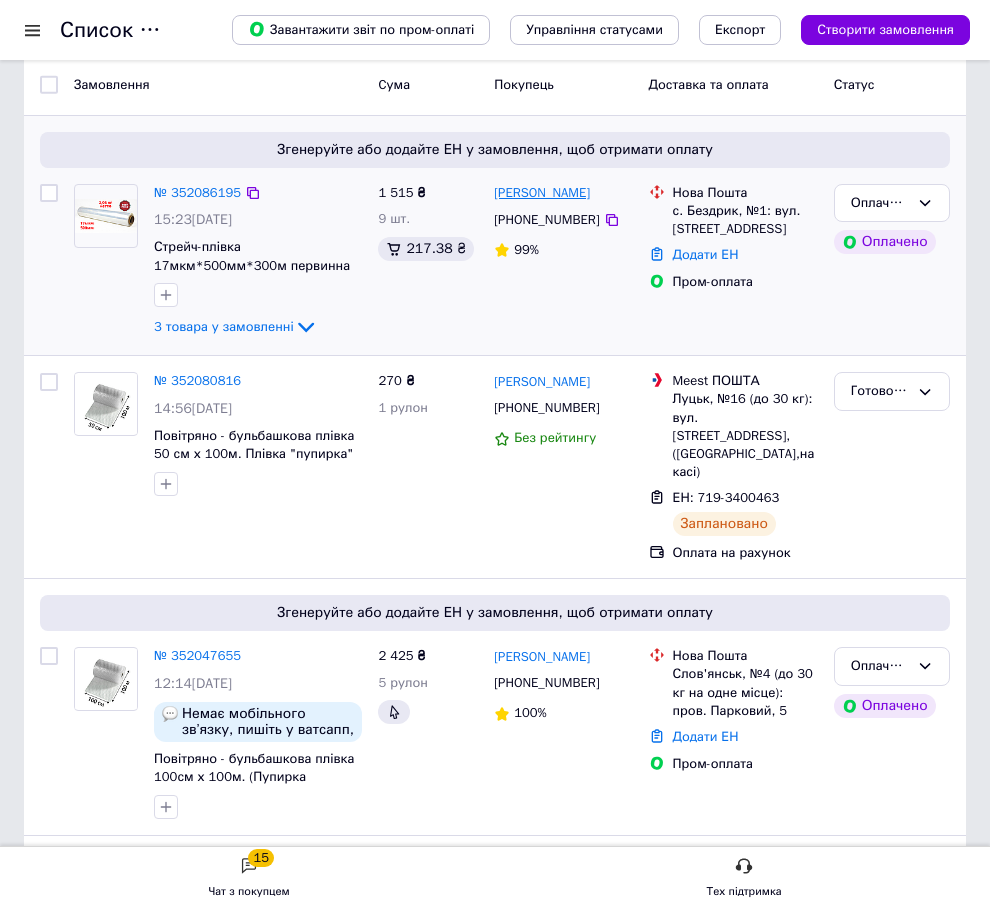 click on "Антон Кругляк" at bounding box center (542, 193) 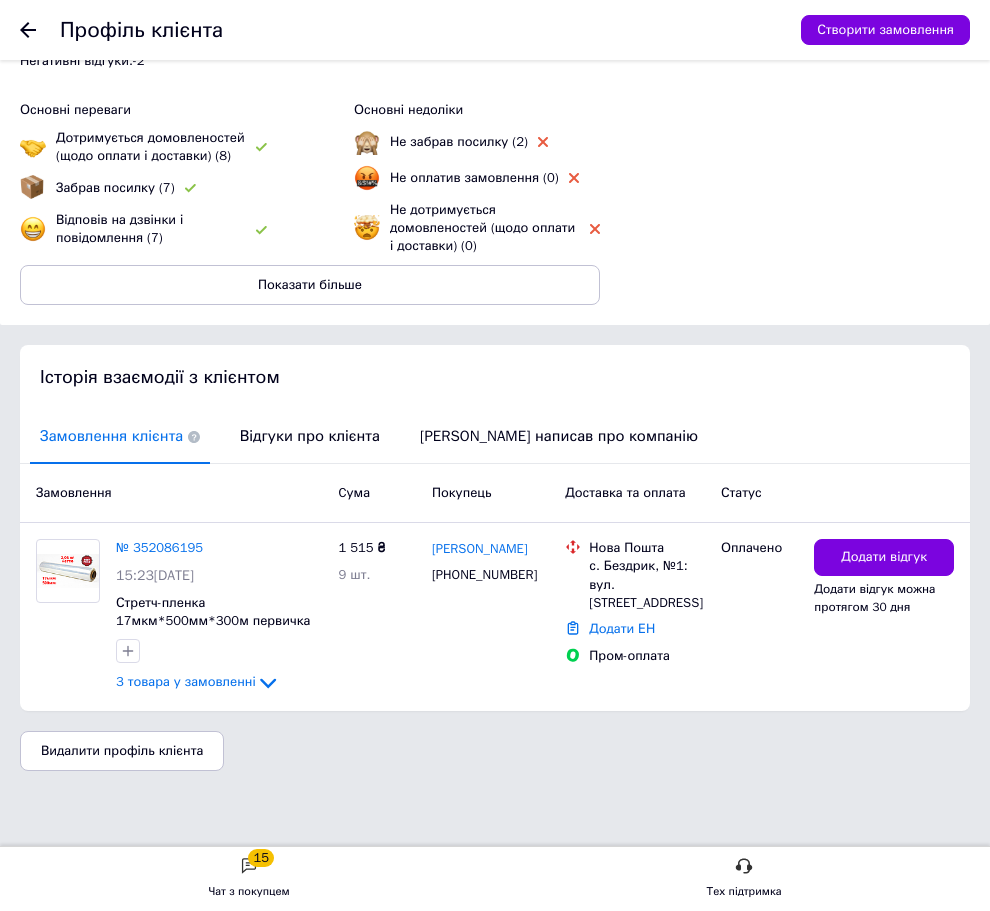 scroll, scrollTop: 506, scrollLeft: 0, axis: vertical 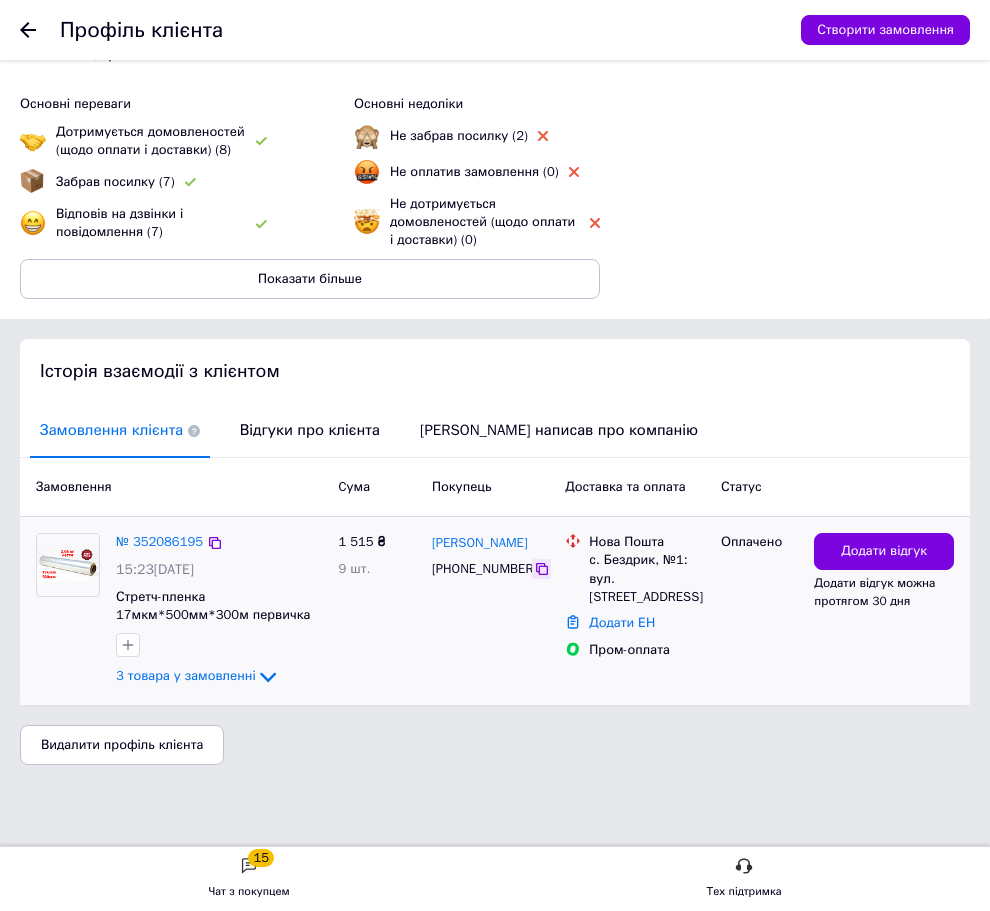 click 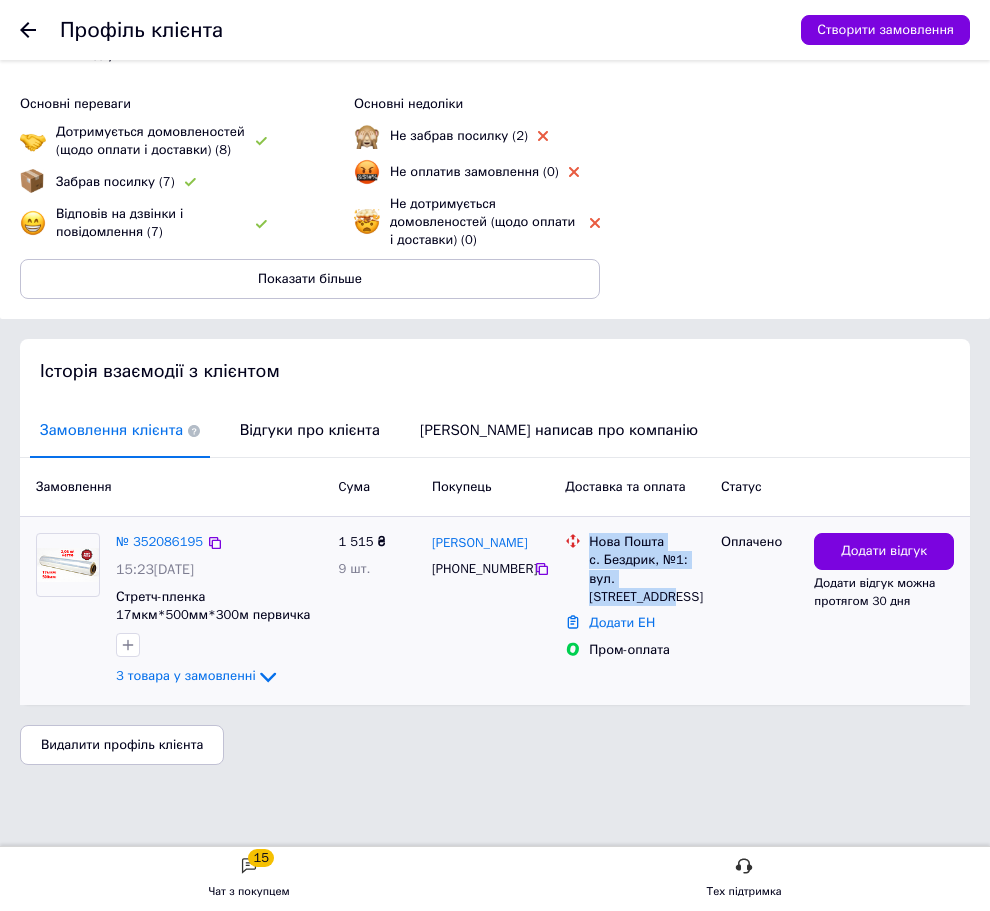 drag, startPoint x: 590, startPoint y: 537, endPoint x: 712, endPoint y: 575, distance: 127.78106 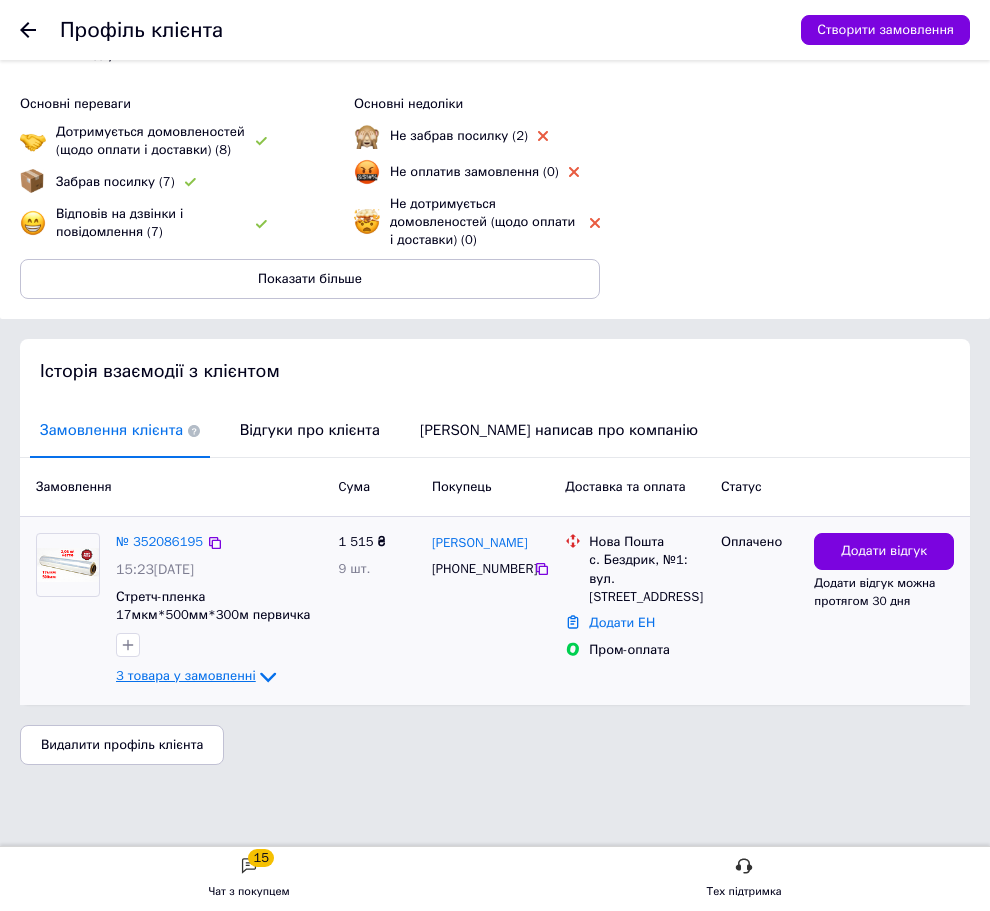 click 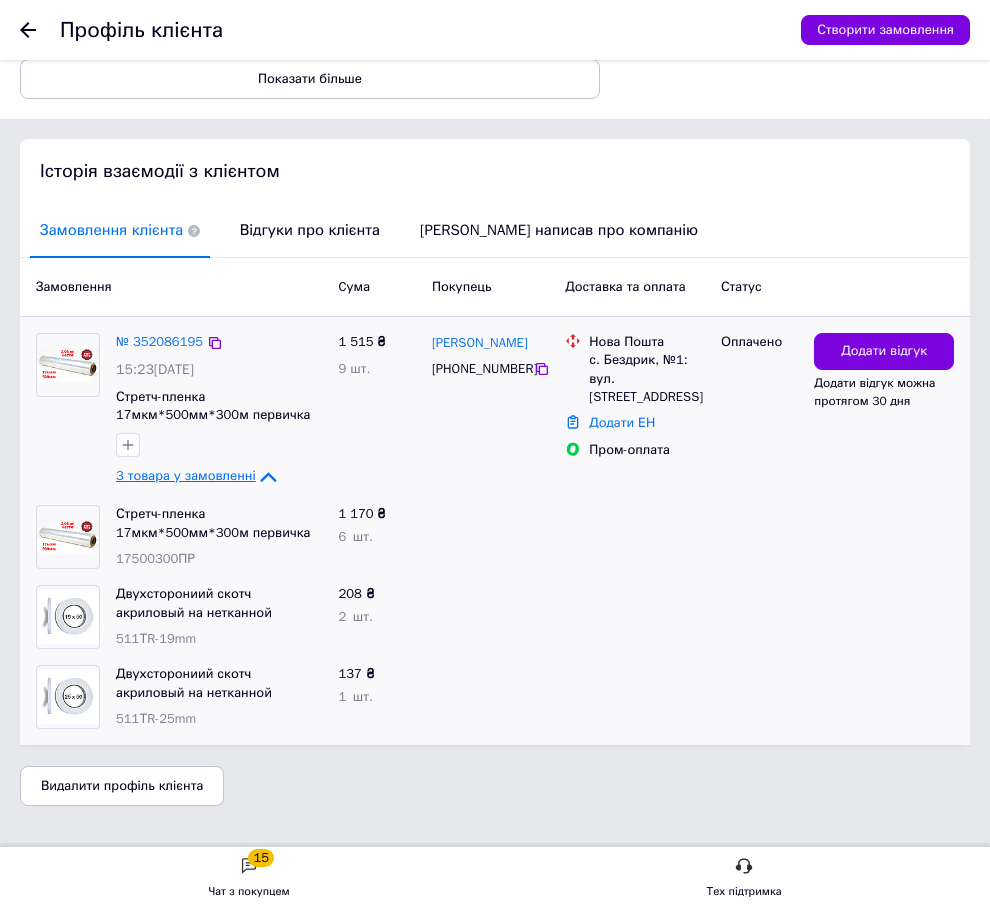 scroll, scrollTop: 747, scrollLeft: 0, axis: vertical 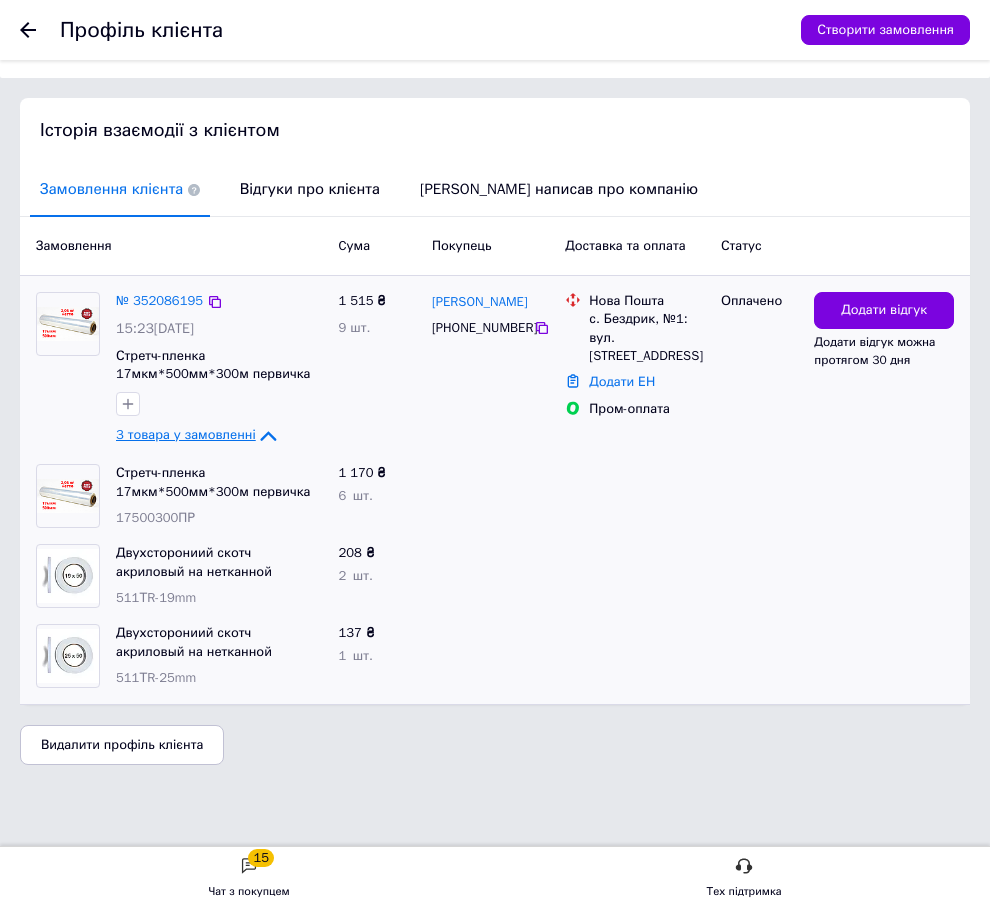 drag, startPoint x: 216, startPoint y: 309, endPoint x: 180, endPoint y: 324, distance: 39 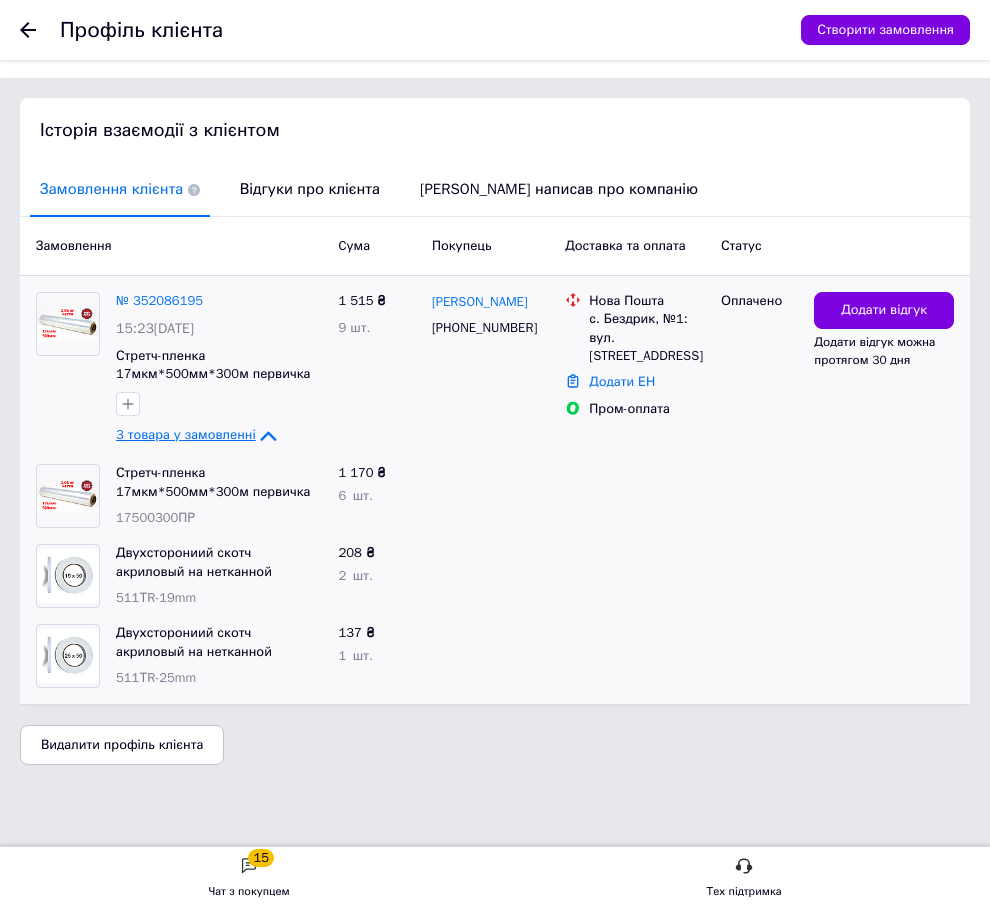 click 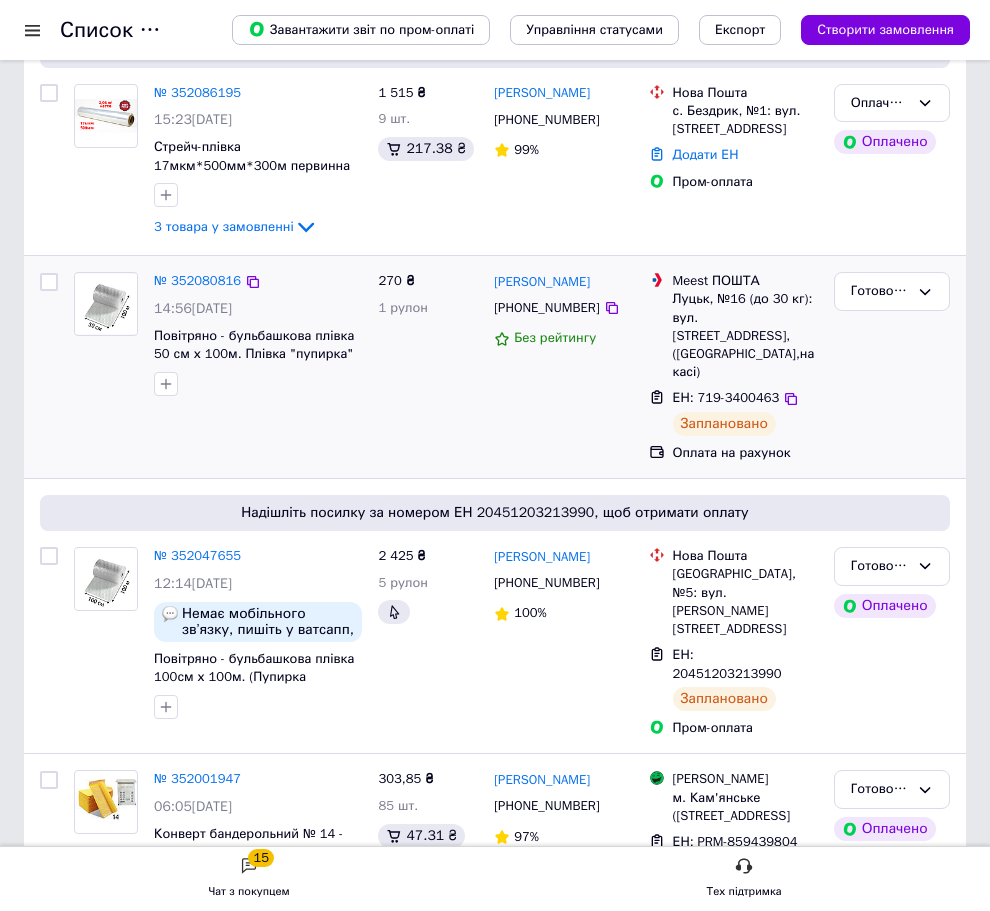 scroll, scrollTop: 300, scrollLeft: 0, axis: vertical 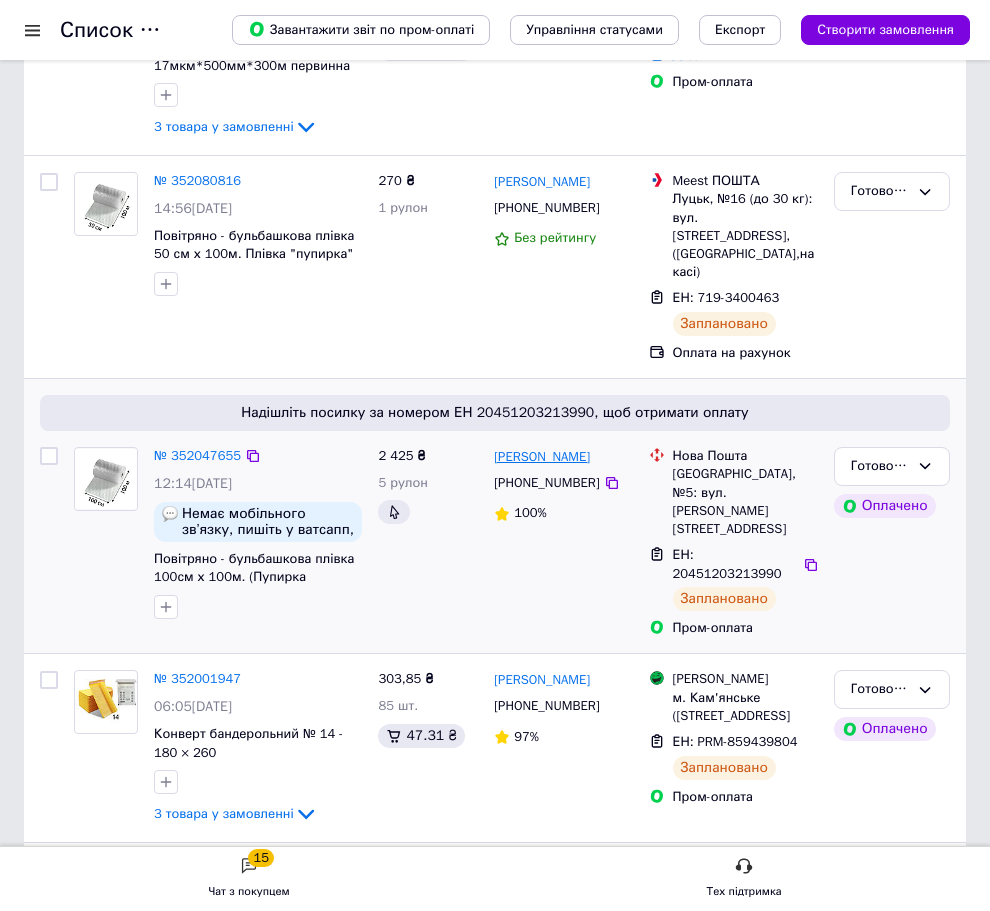 click on "[PERSON_NAME]" at bounding box center [542, 457] 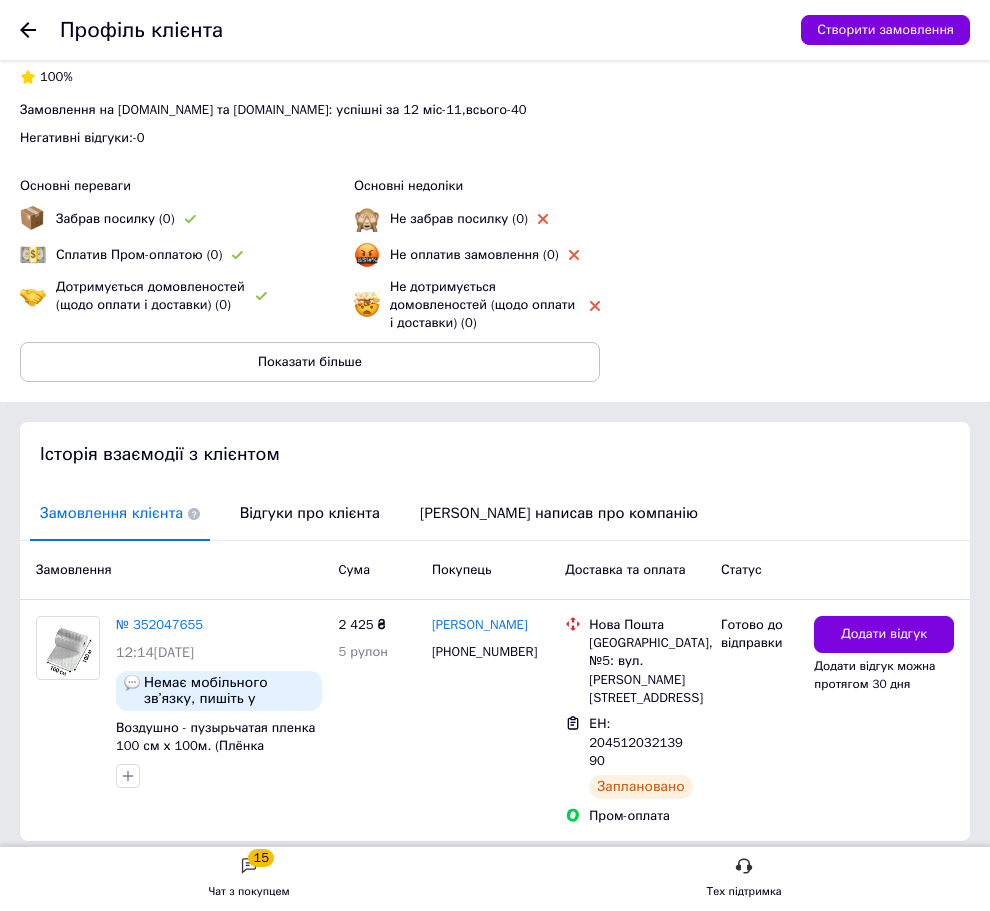 scroll, scrollTop: 499, scrollLeft: 0, axis: vertical 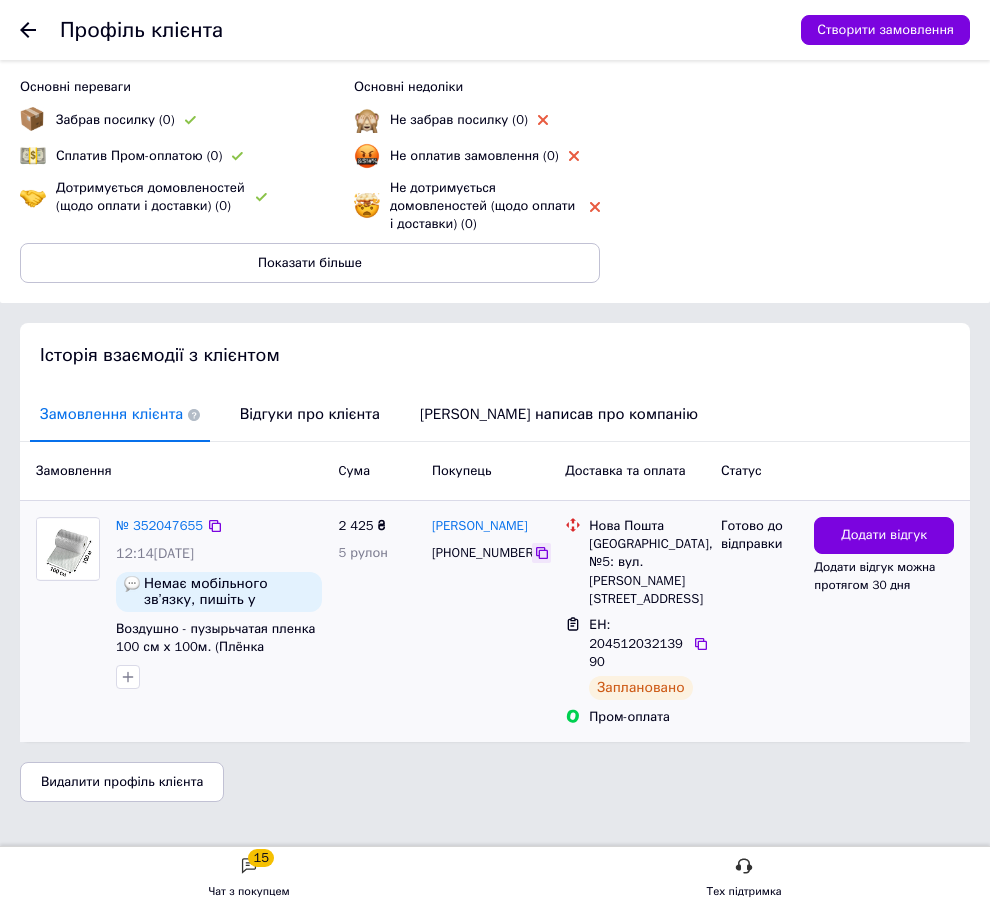 click 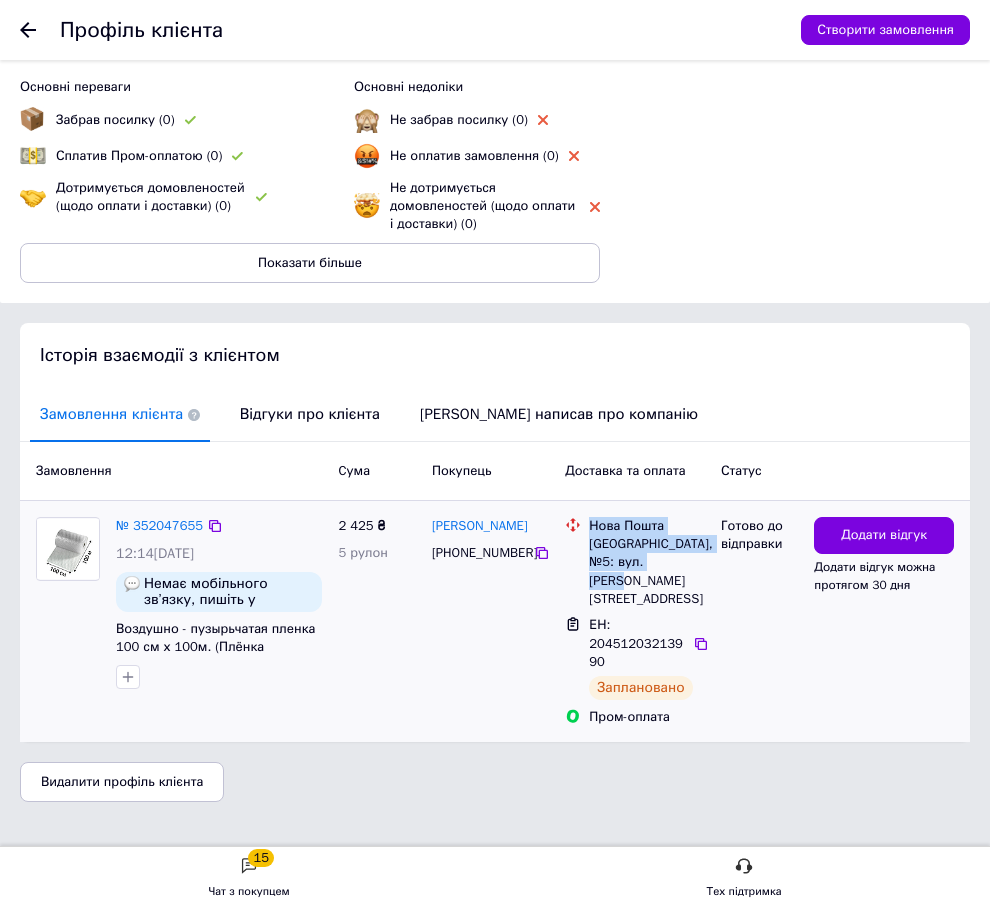 drag, startPoint x: 591, startPoint y: 523, endPoint x: 708, endPoint y: 555, distance: 121.29716 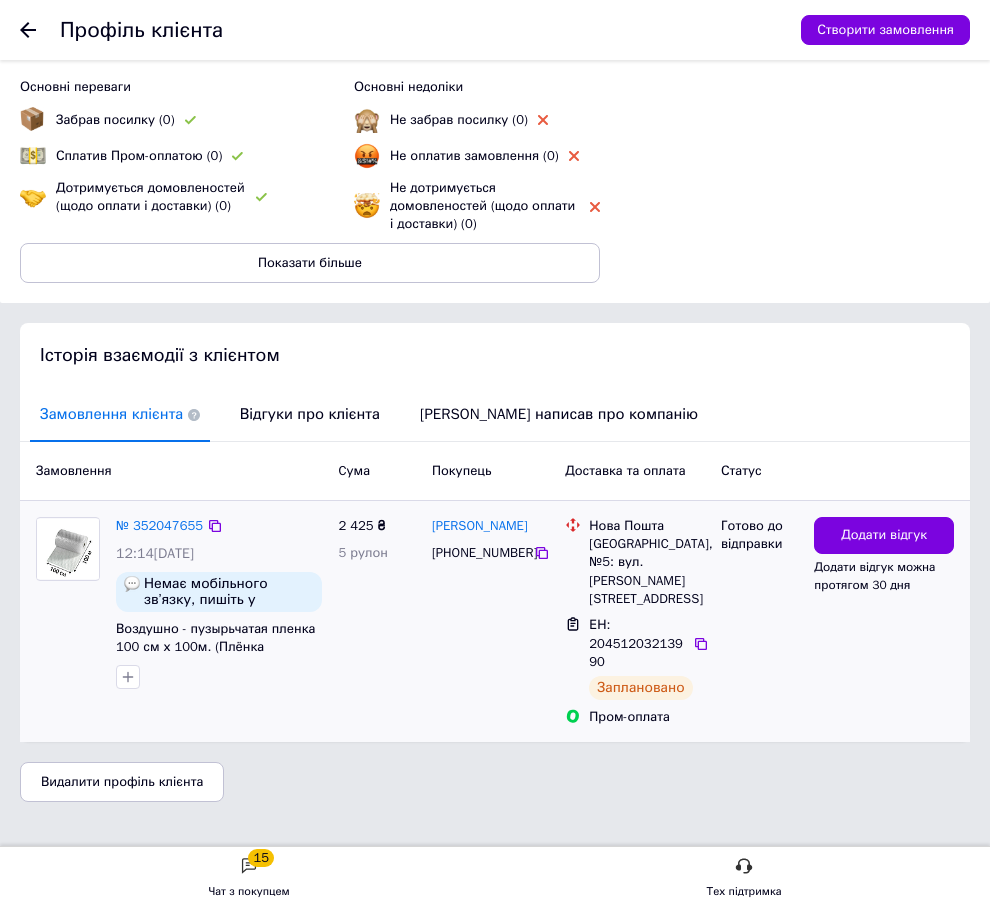 drag, startPoint x: 208, startPoint y: 528, endPoint x: 46, endPoint y: 601, distance: 177.68793 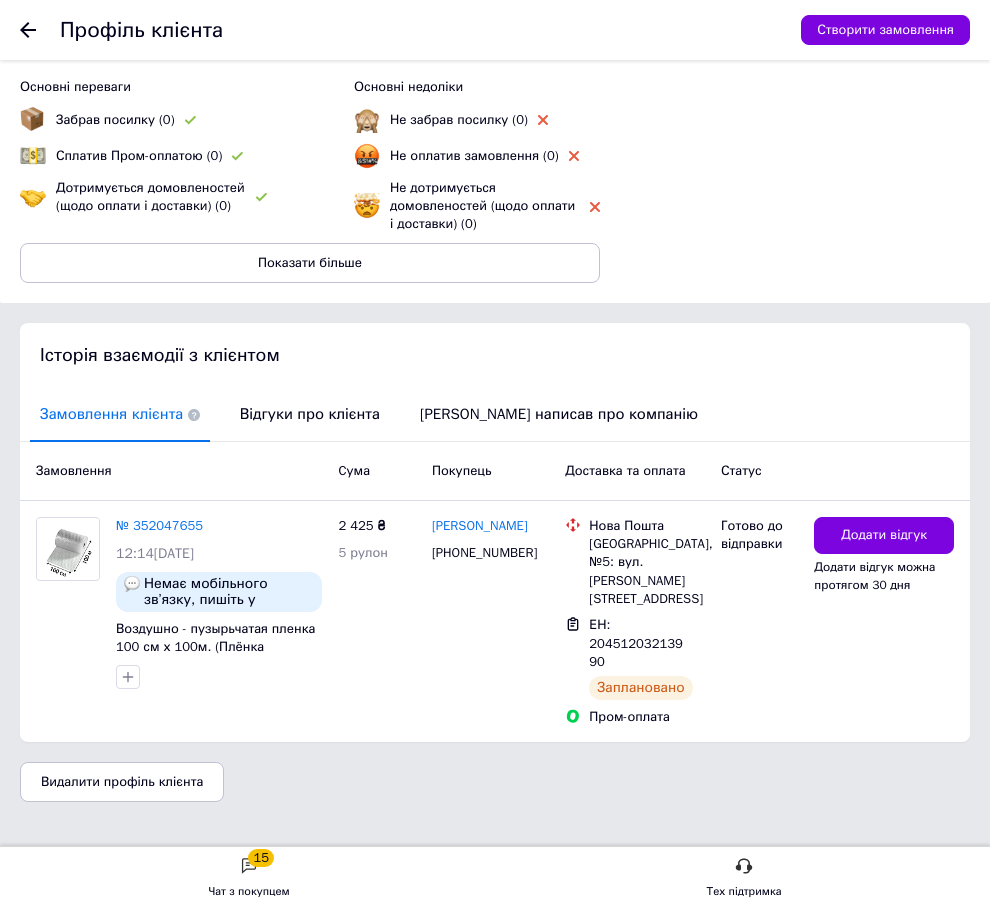 click 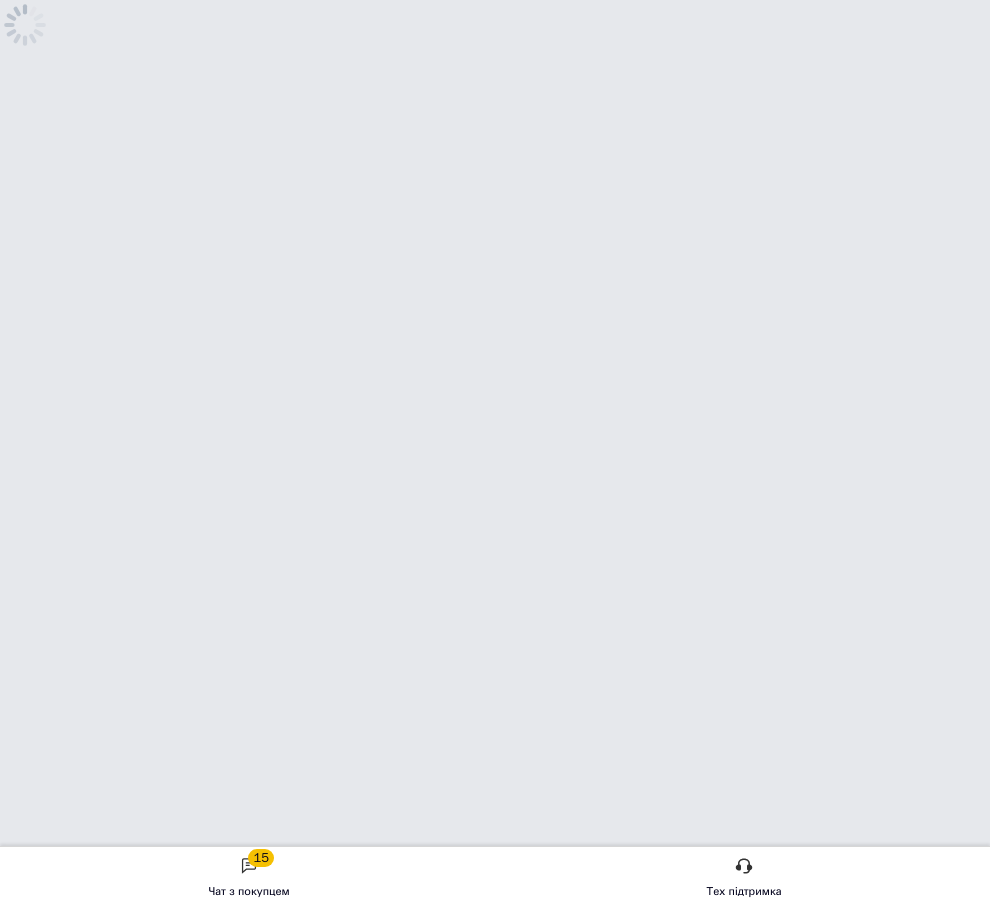 scroll, scrollTop: 0, scrollLeft: 0, axis: both 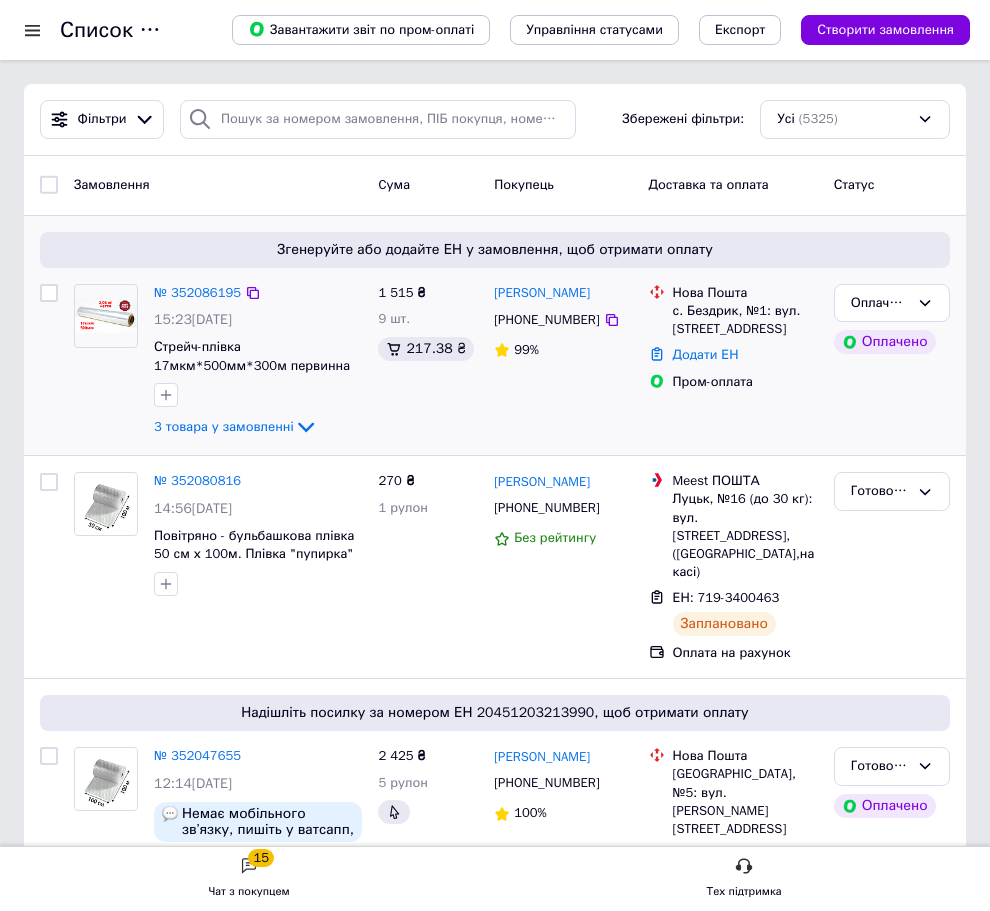 click at bounding box center (49, 293) 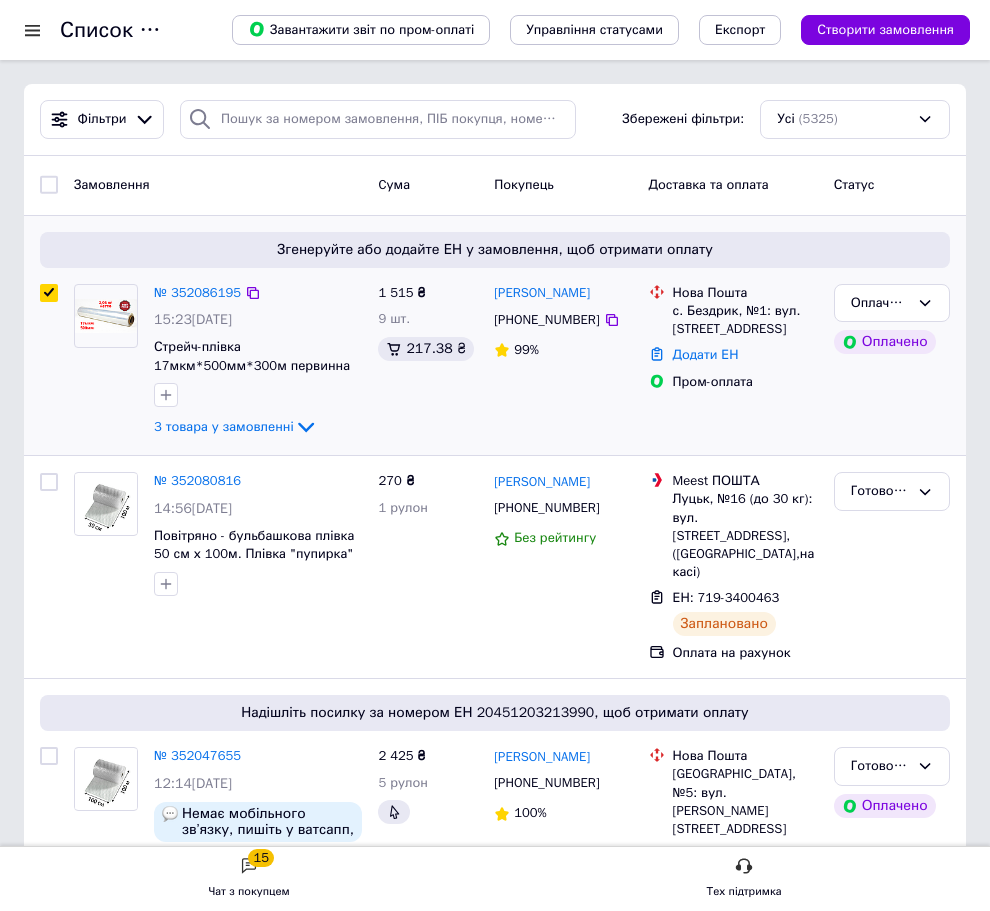 checkbox on "true" 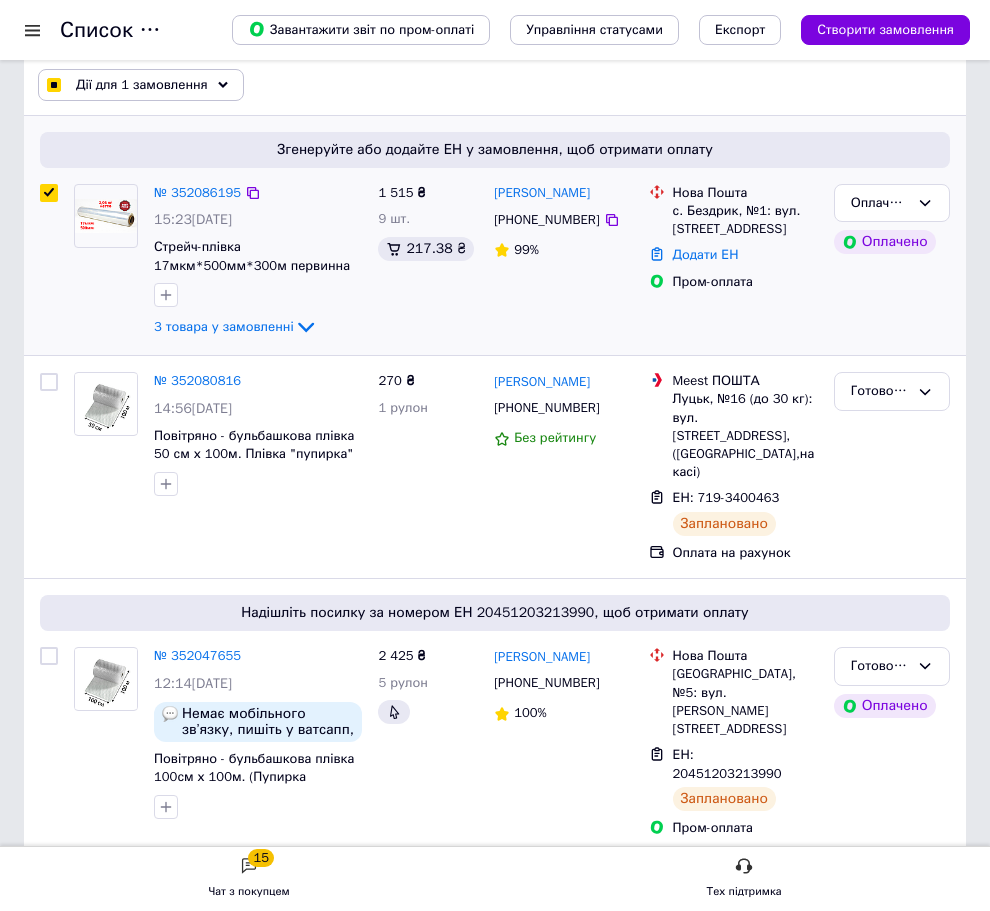 scroll, scrollTop: 200, scrollLeft: 0, axis: vertical 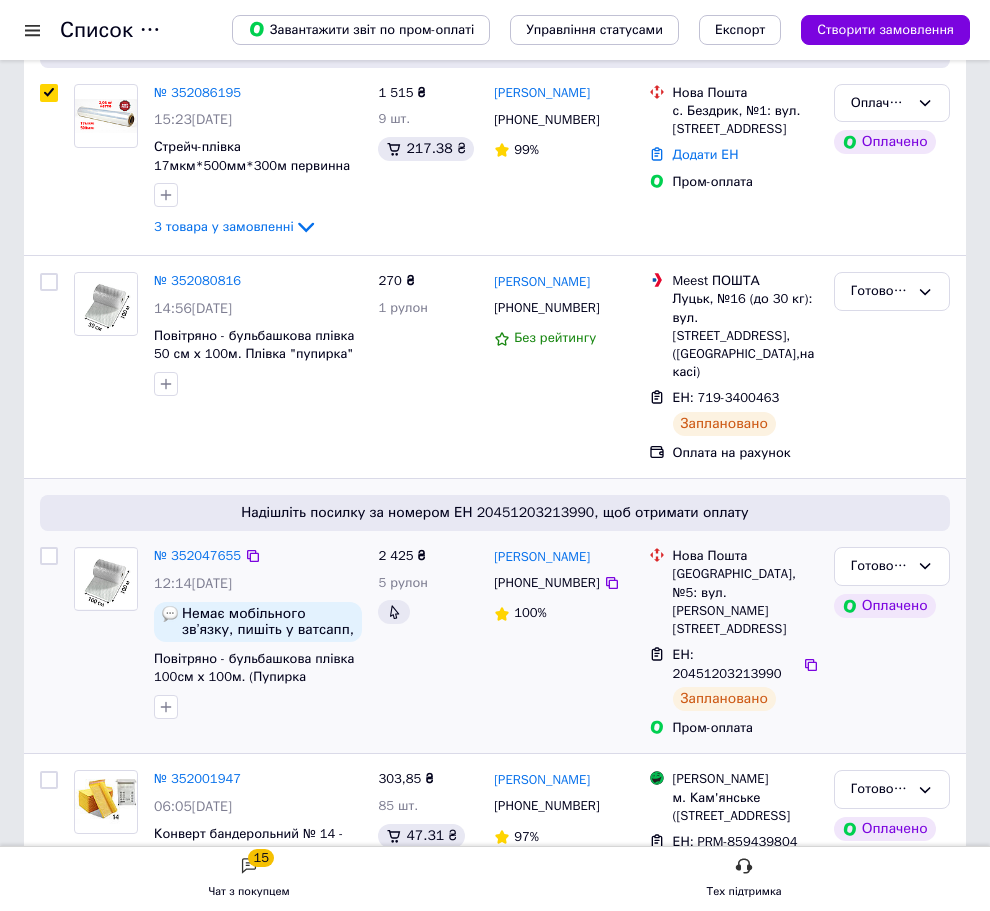 click at bounding box center [49, 556] 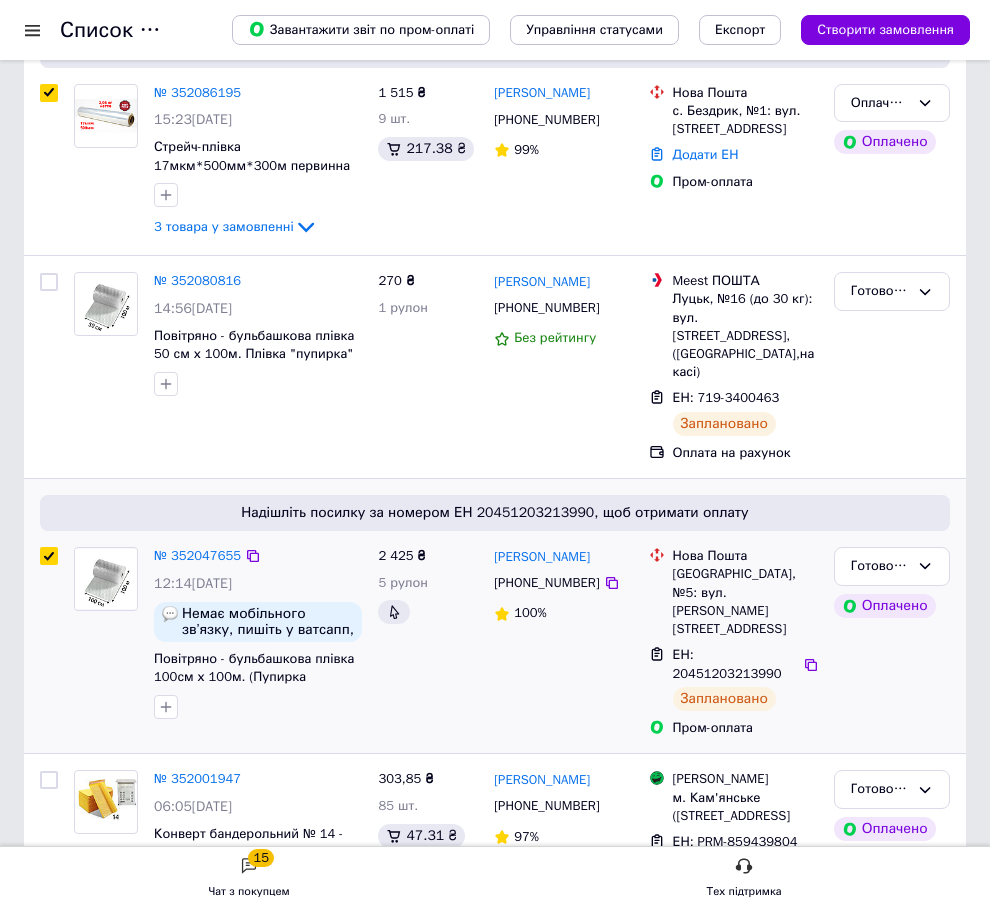checkbox on "true" 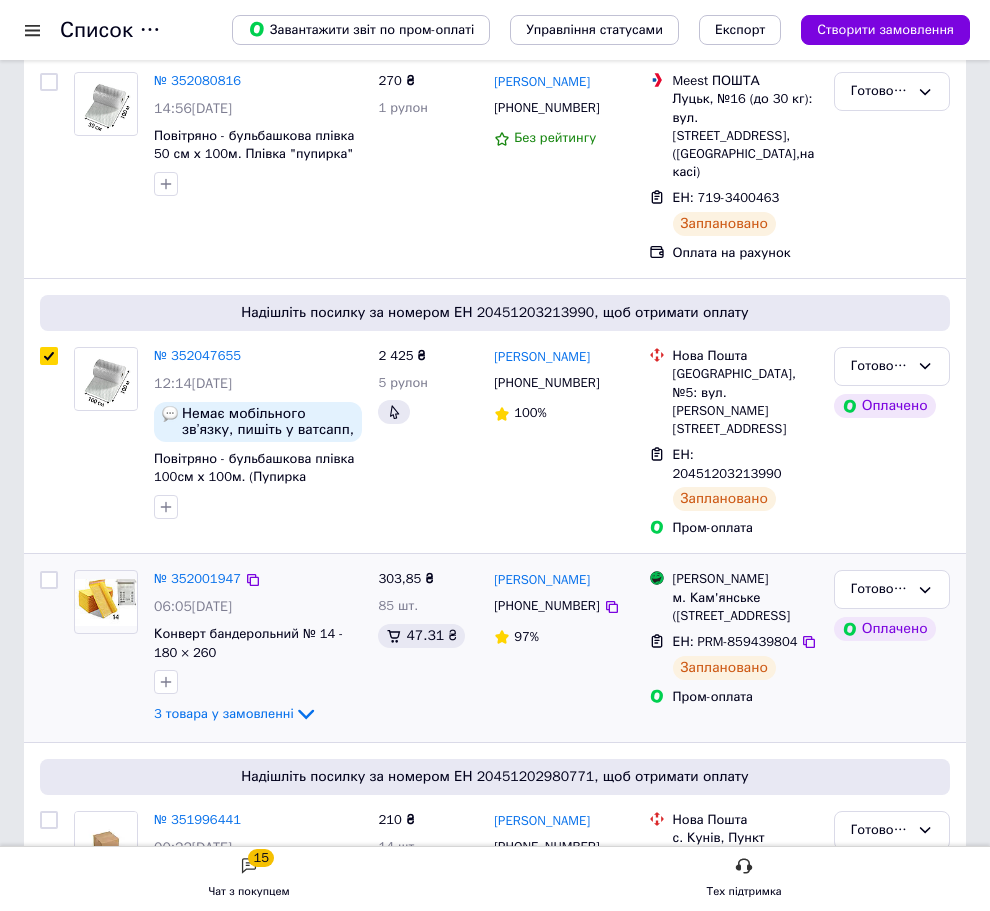 click at bounding box center [49, 580] 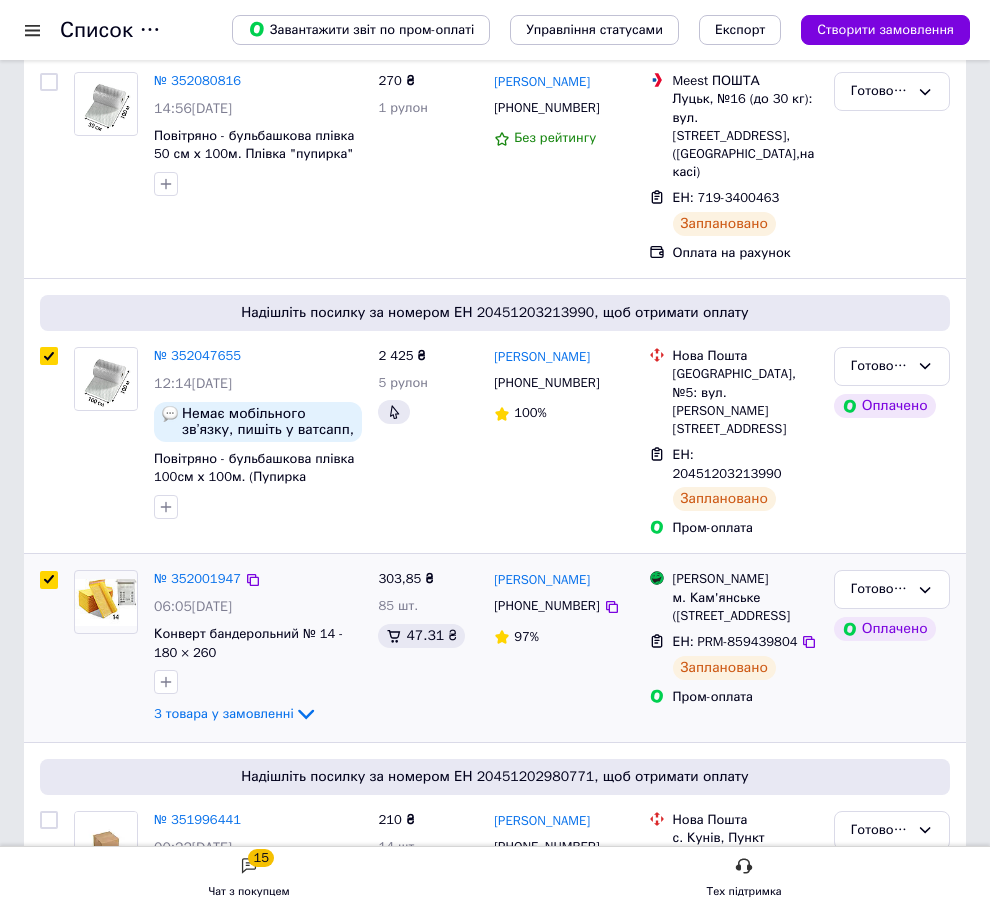 checkbox on "true" 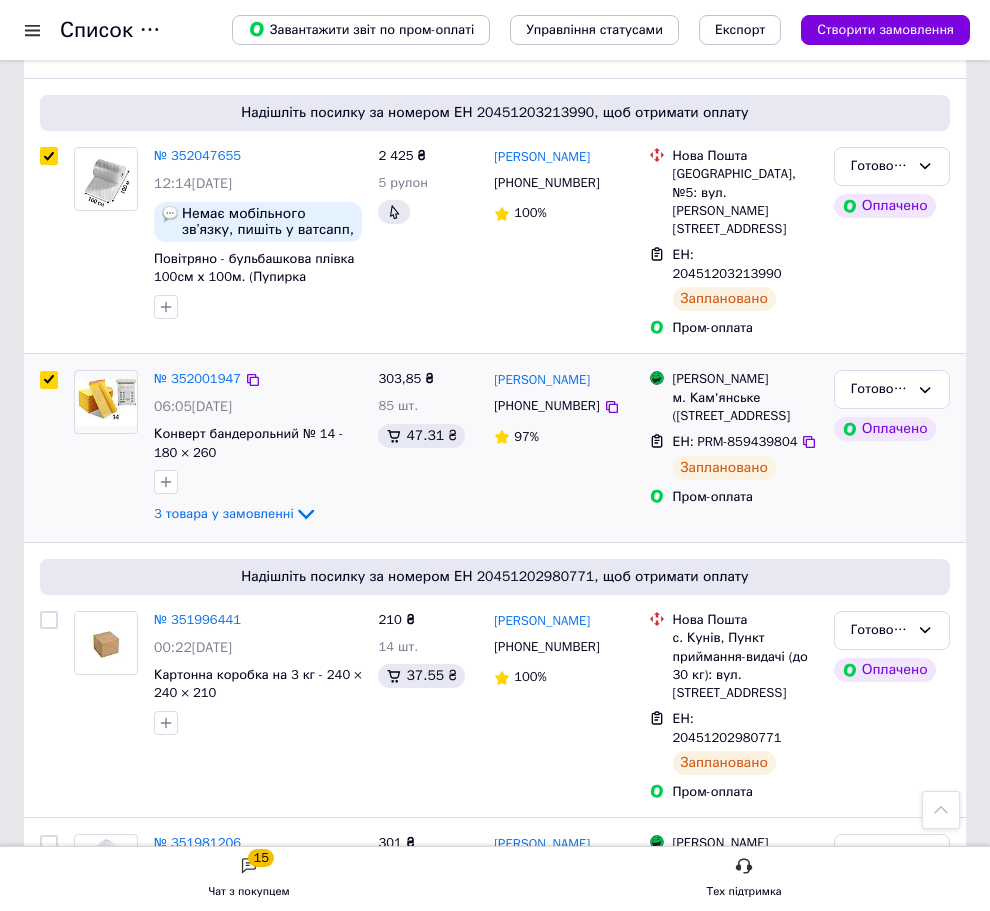 scroll, scrollTop: 700, scrollLeft: 0, axis: vertical 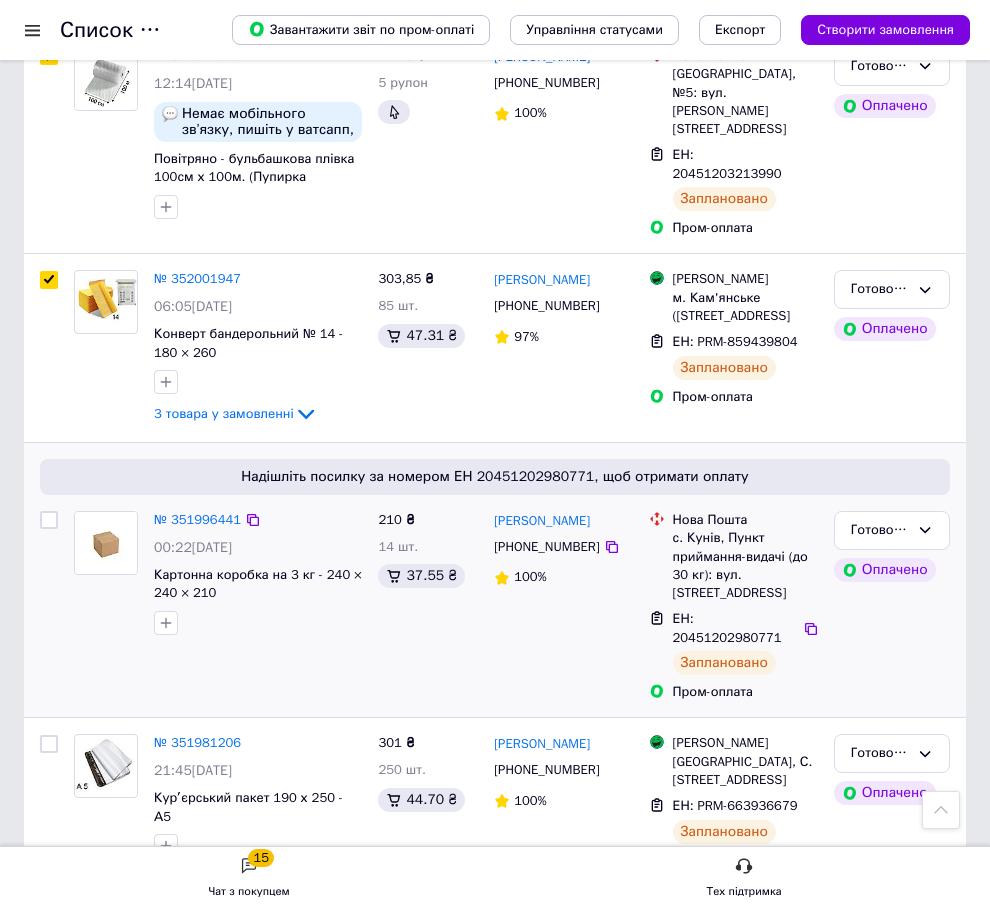 click at bounding box center [49, 520] 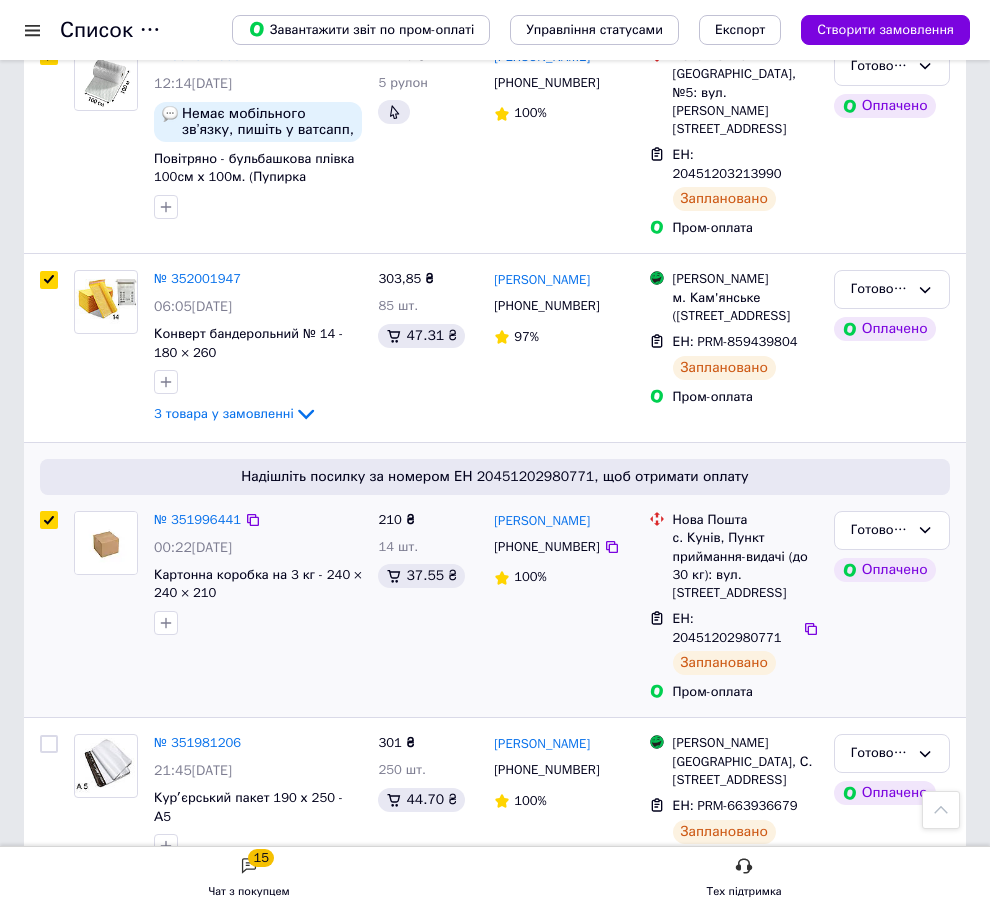 checkbox on "true" 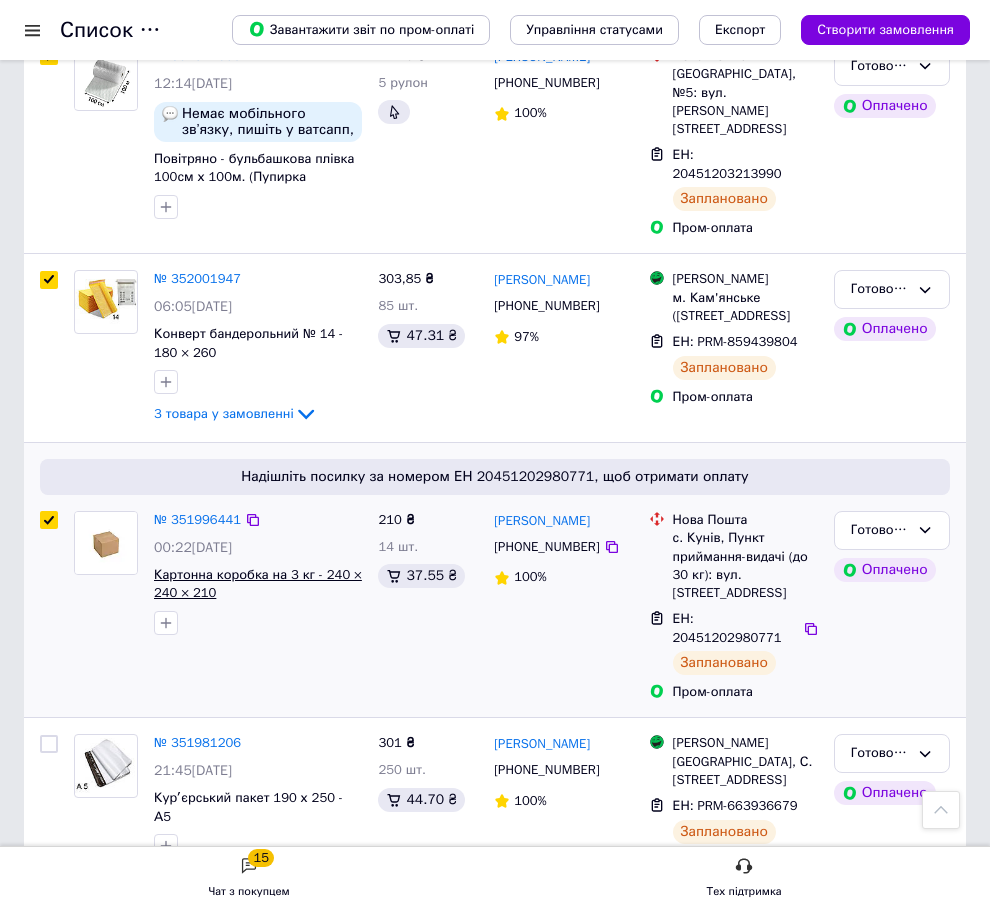 checkbox on "true" 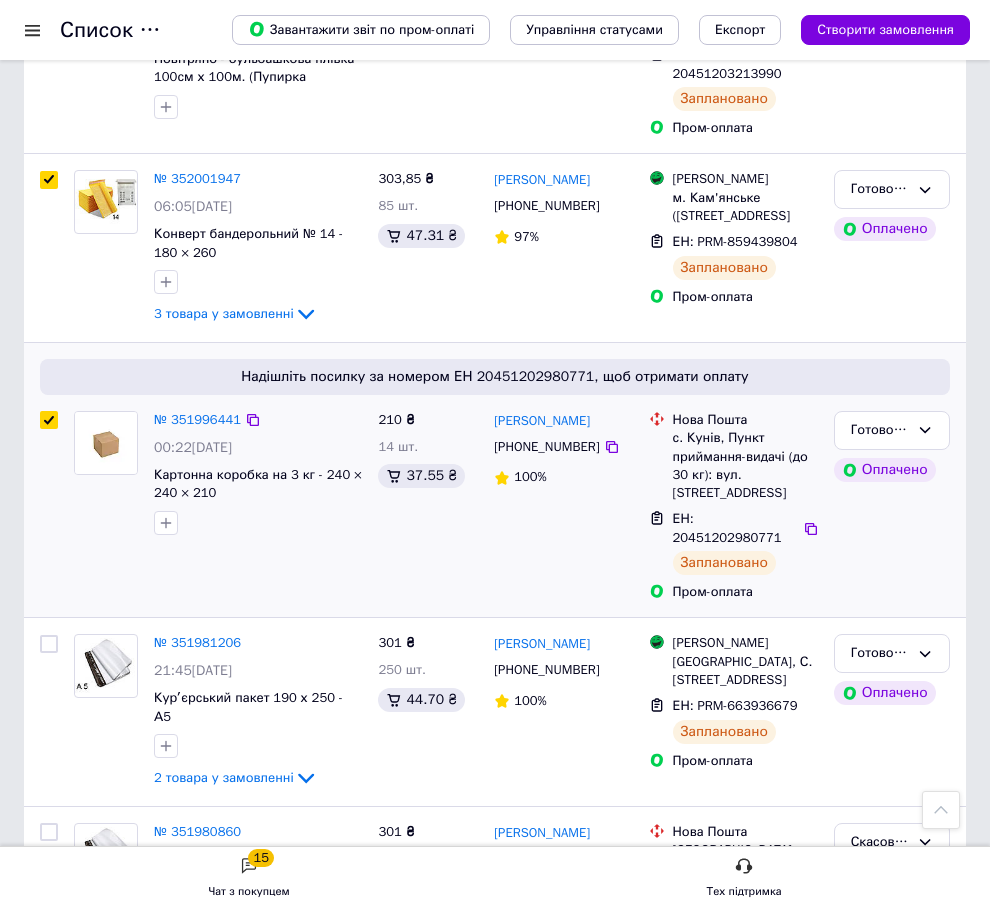 scroll, scrollTop: 1000, scrollLeft: 0, axis: vertical 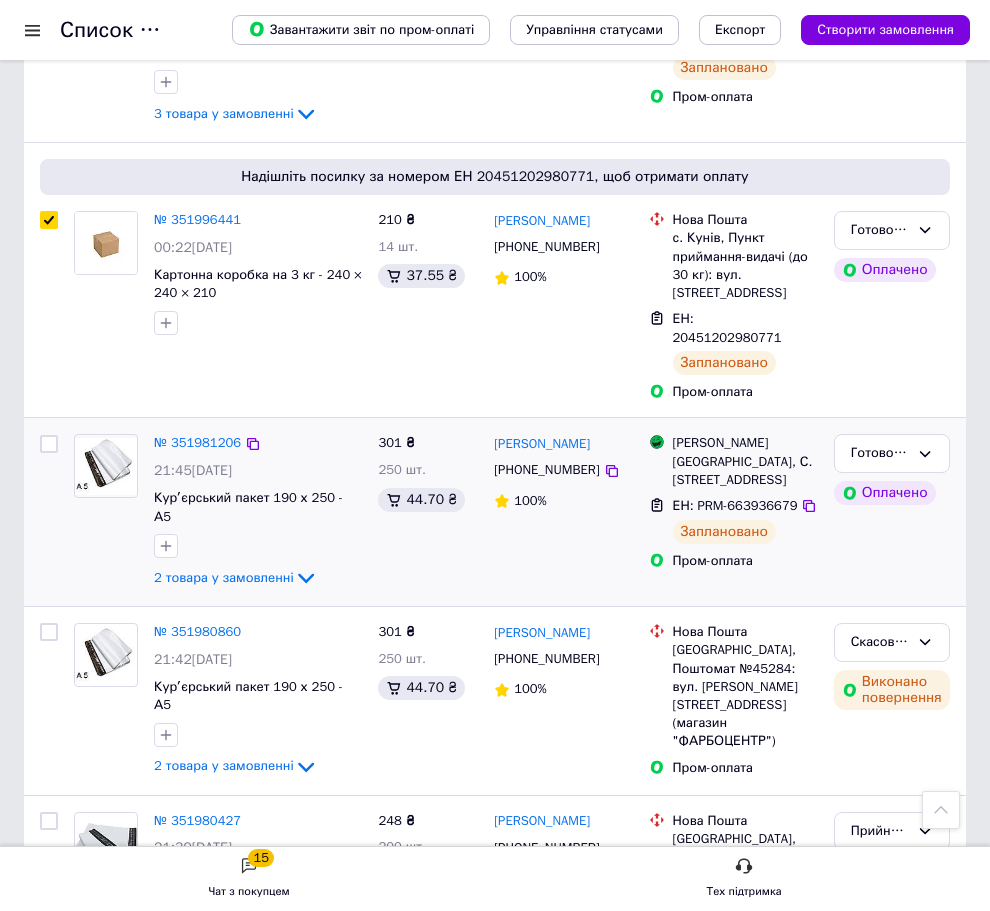 click at bounding box center [49, 444] 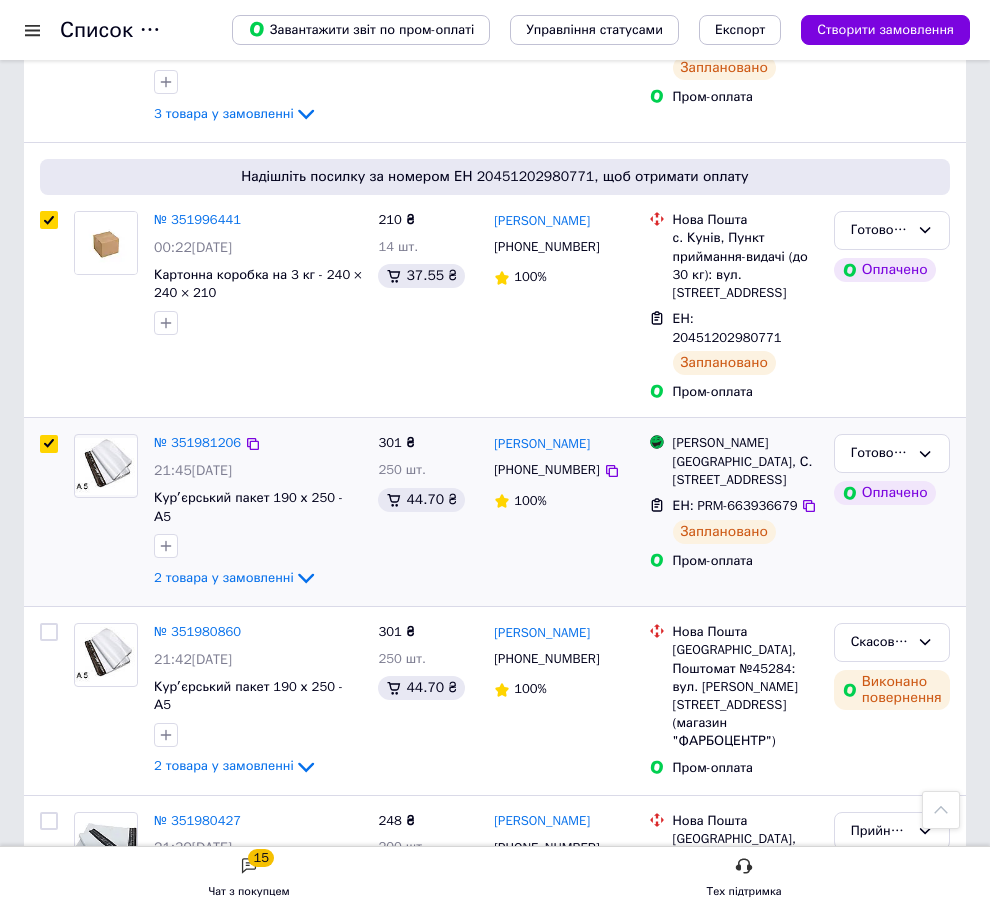 checkbox on "true" 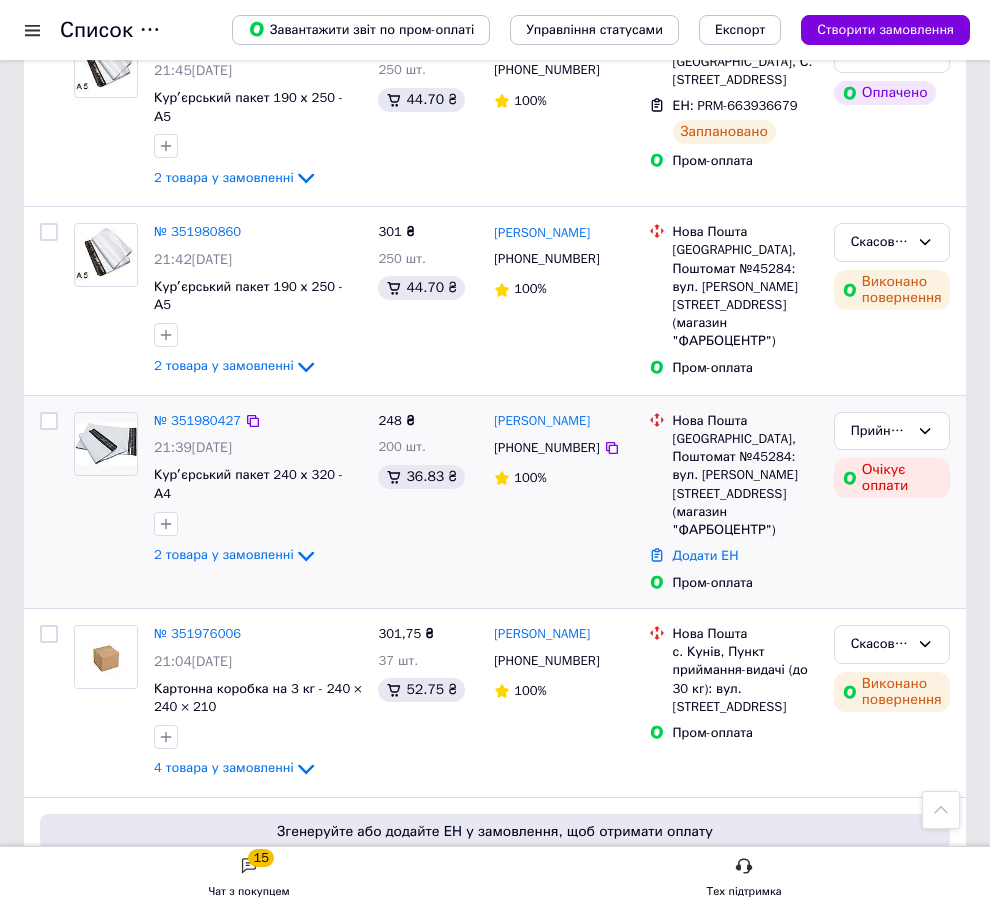 scroll, scrollTop: 1600, scrollLeft: 0, axis: vertical 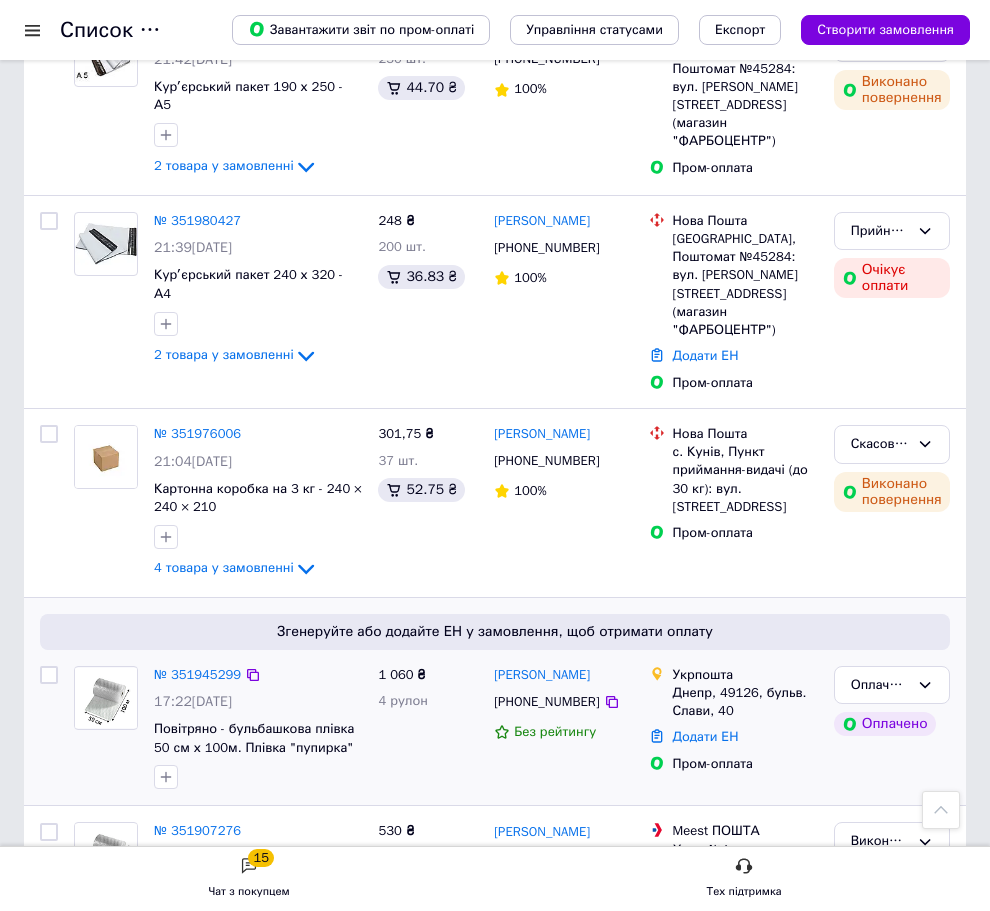 click at bounding box center (49, 675) 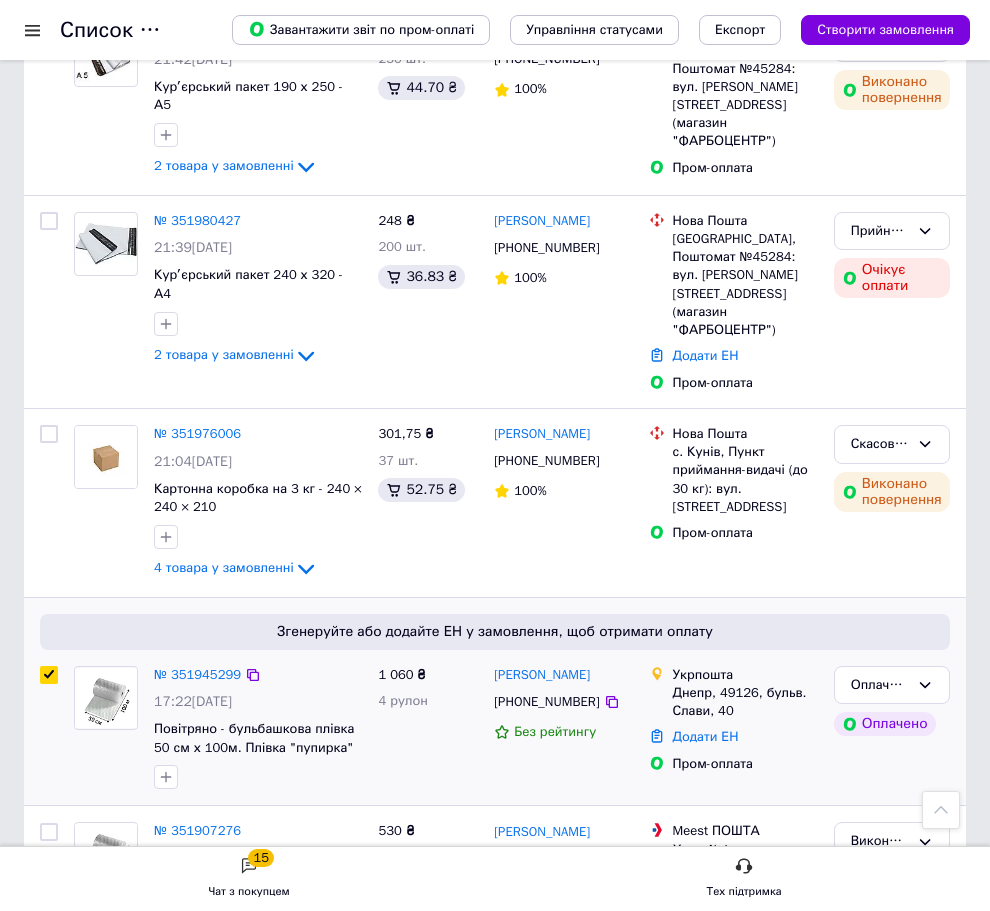 checkbox on "true" 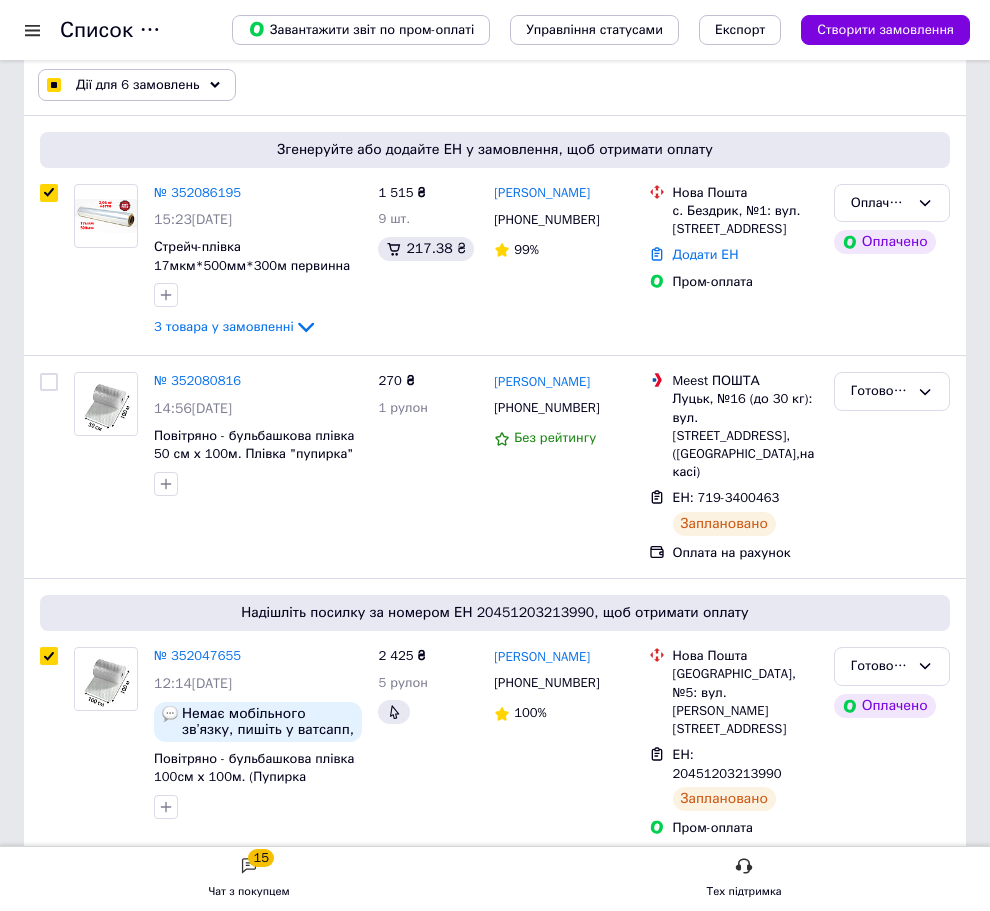 scroll, scrollTop: 0, scrollLeft: 0, axis: both 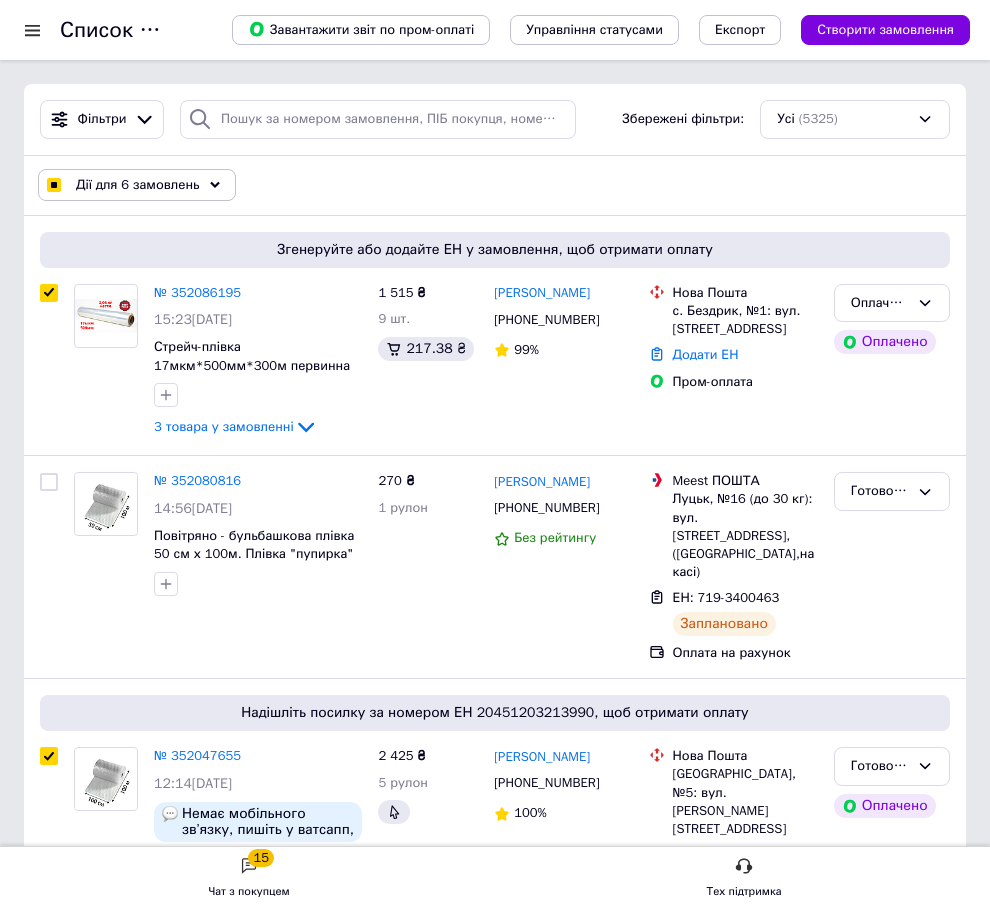 click 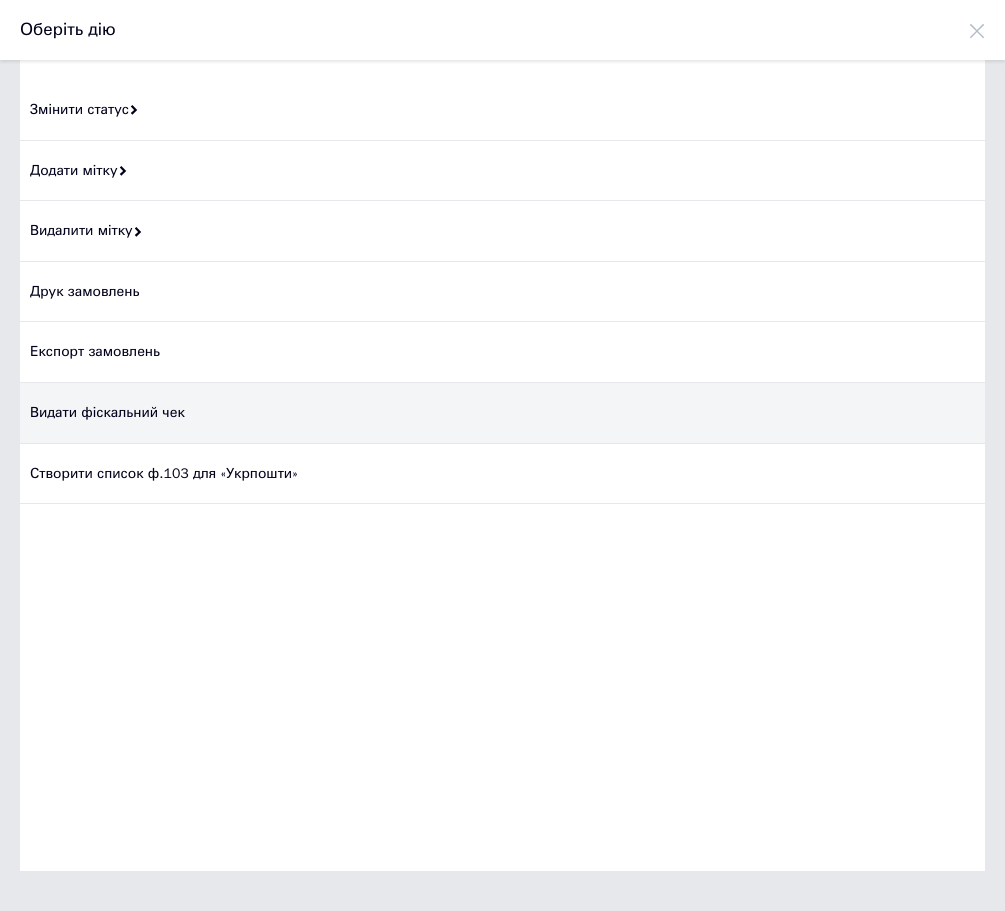 click on "Видати фіскальний чек" at bounding box center [502, 413] 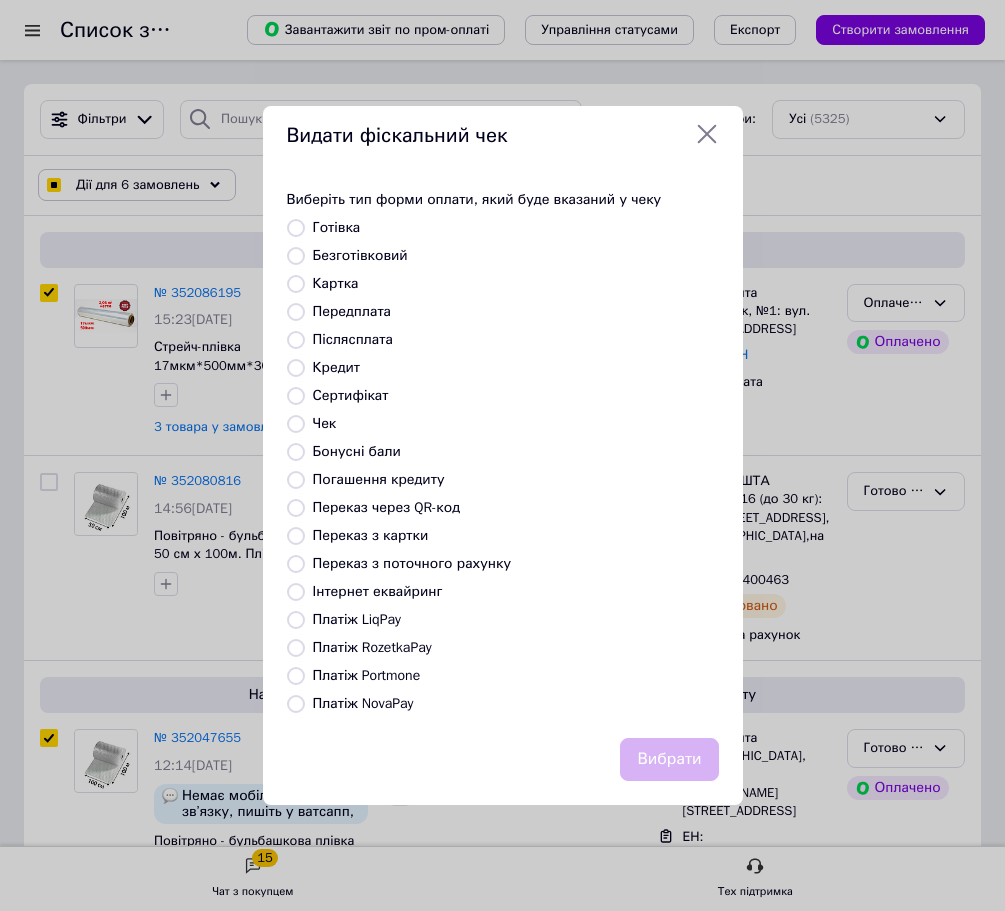 click on "Платіж RozetkaPay" at bounding box center [372, 647] 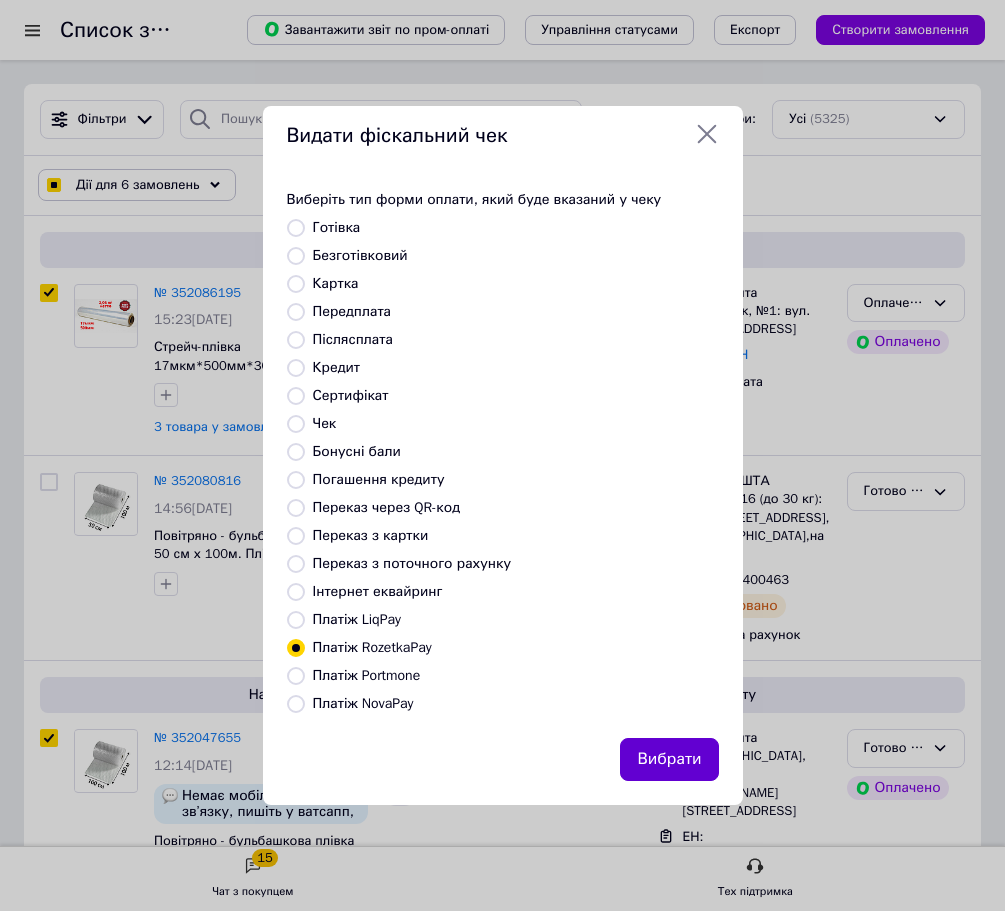 click on "Вибрати" at bounding box center [669, 759] 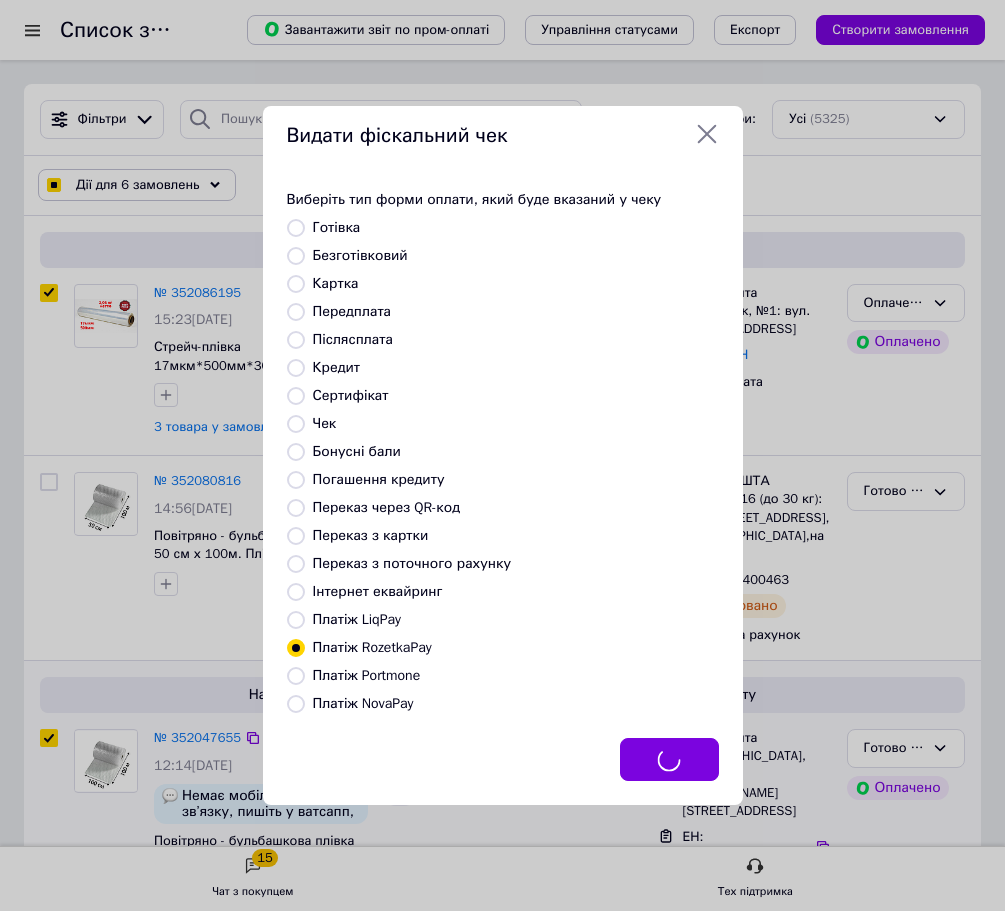checkbox on "true" 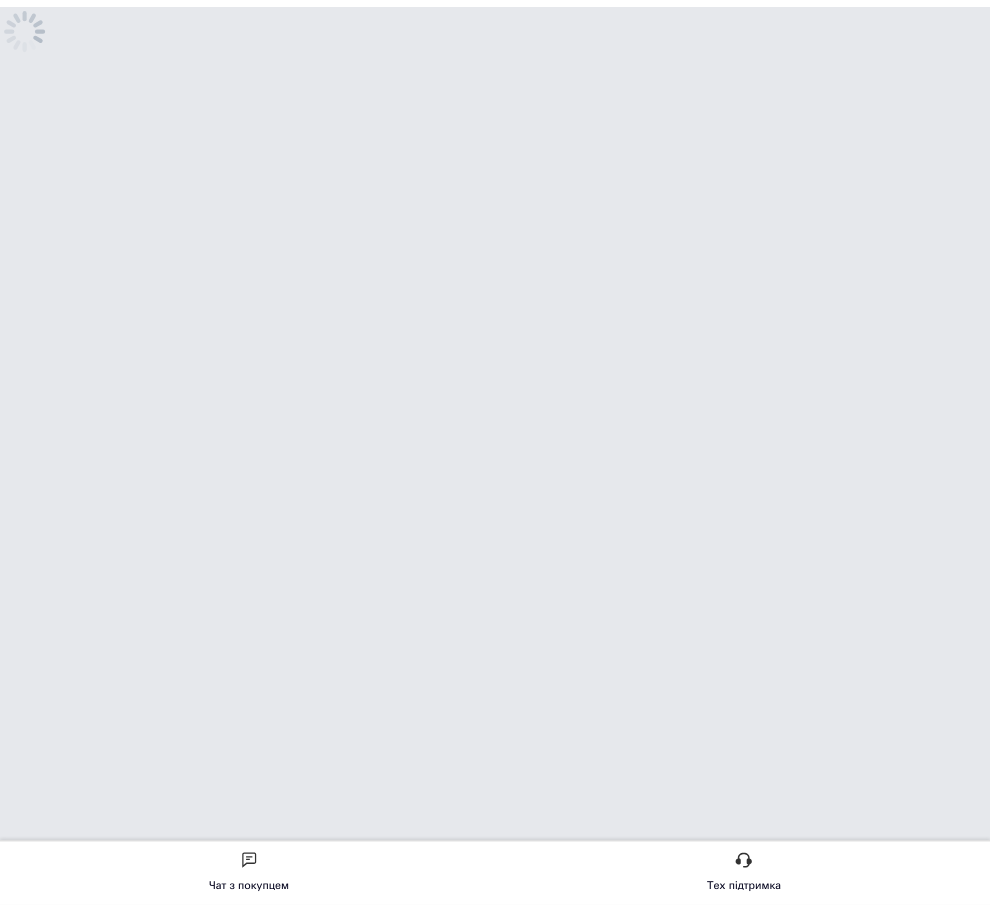 scroll, scrollTop: 0, scrollLeft: 0, axis: both 